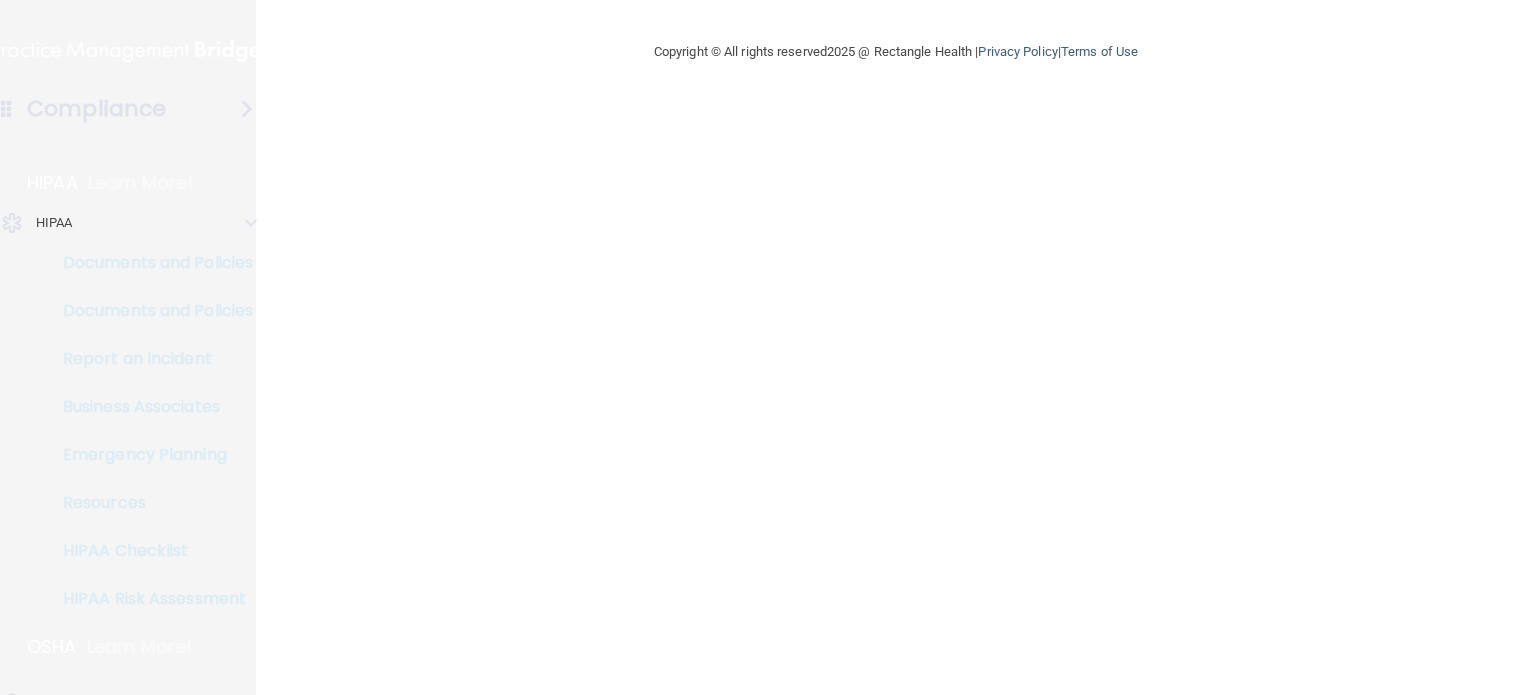 scroll, scrollTop: 0, scrollLeft: 0, axis: both 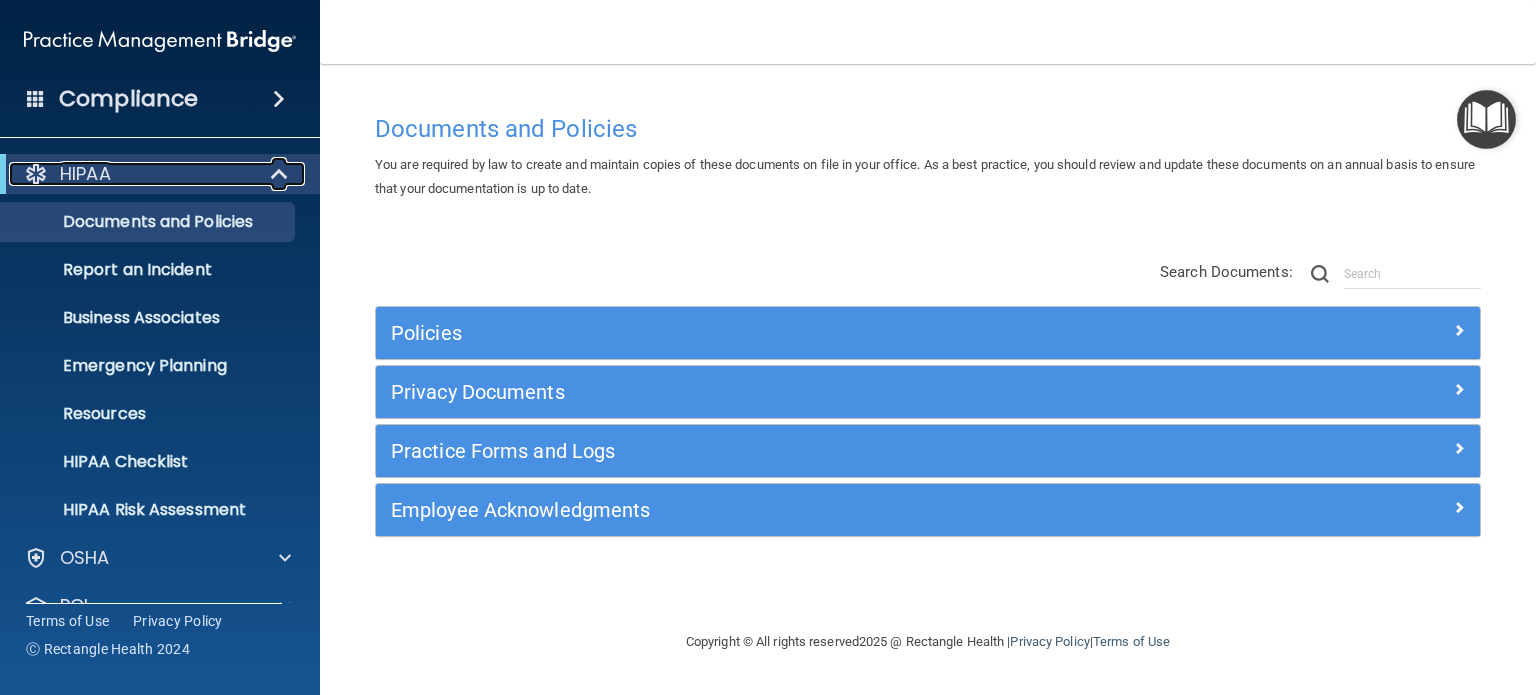 click on "HIPAA" at bounding box center (132, 174) 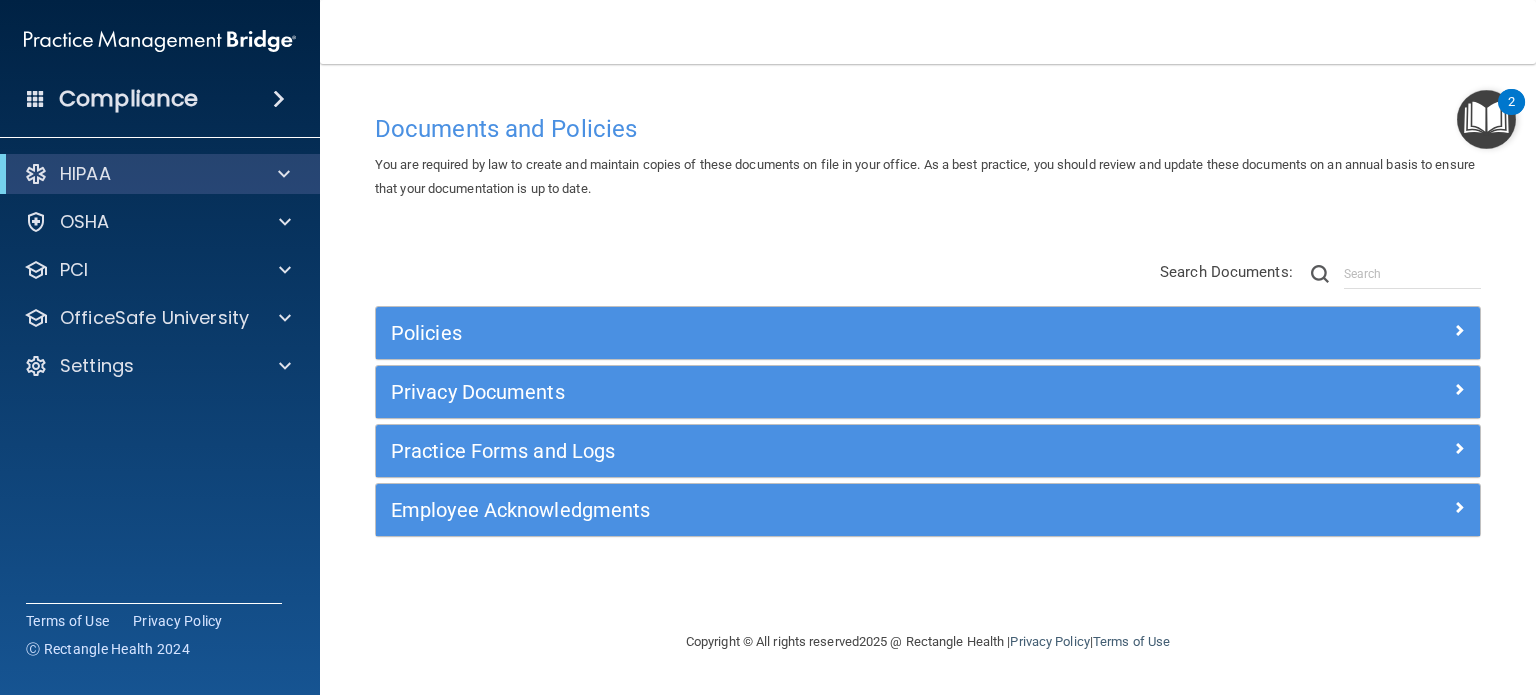 click on "Copyright © All rights reserved  2025 @ Rectangle Health |  Privacy Policy  |  Terms of Use" at bounding box center (928, 642) 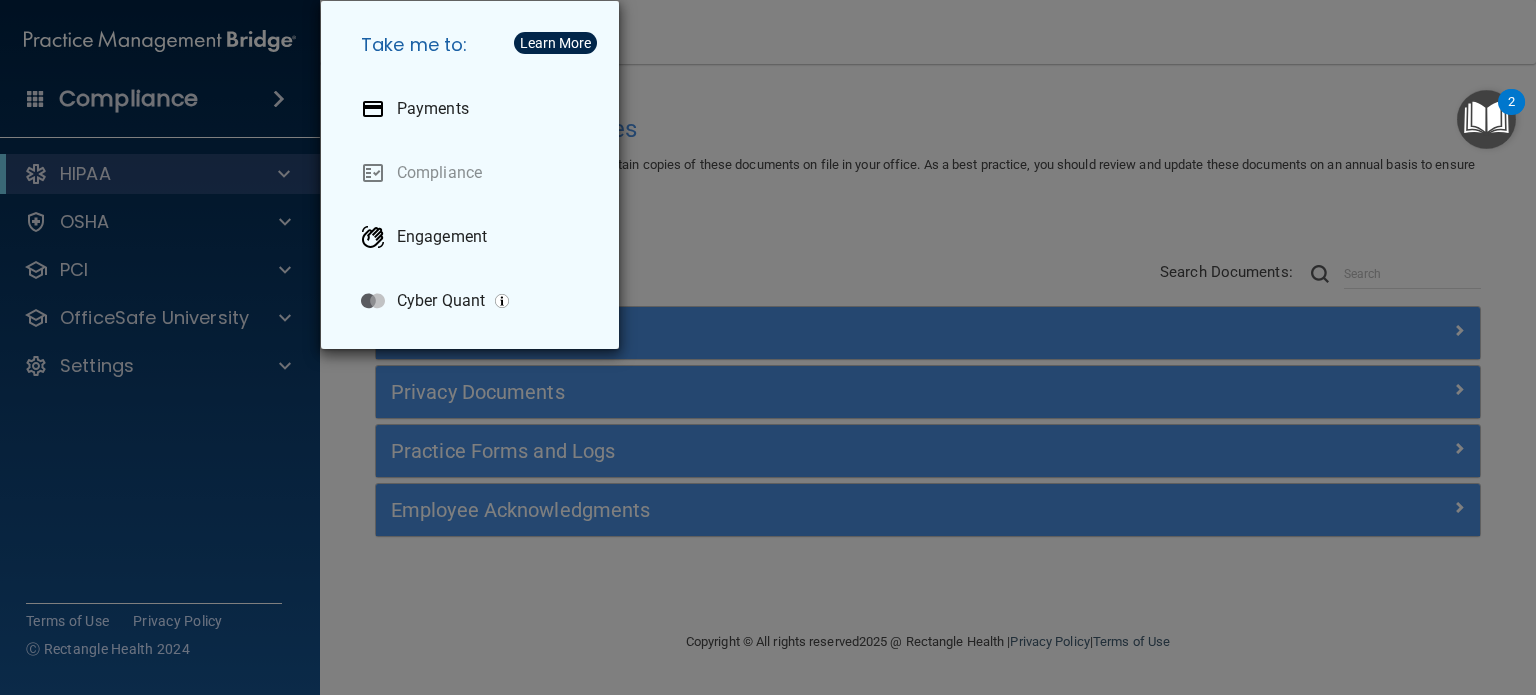 click on "Take me to:             Payments                   Compliance                     Engagement                     Cyber Quant" at bounding box center [768, 347] 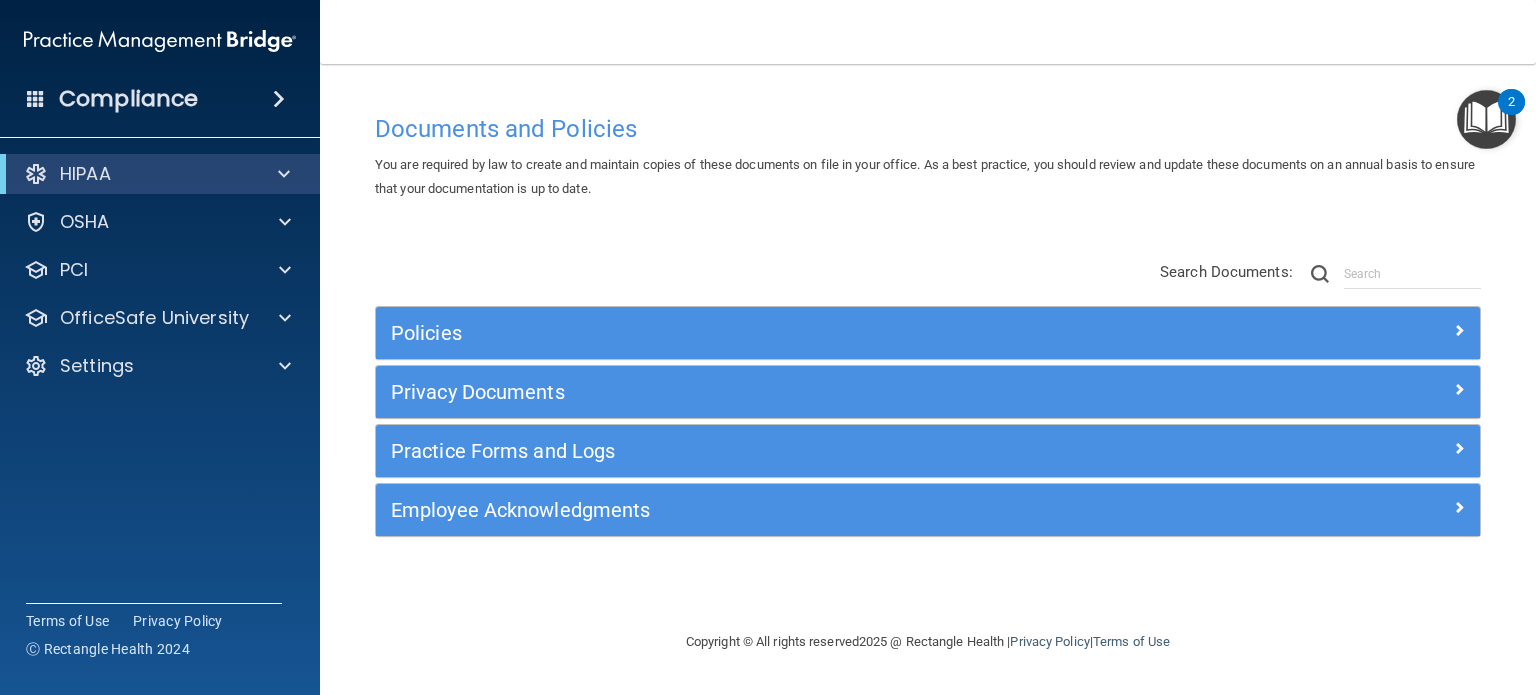 click on "Compliance" at bounding box center [160, 99] 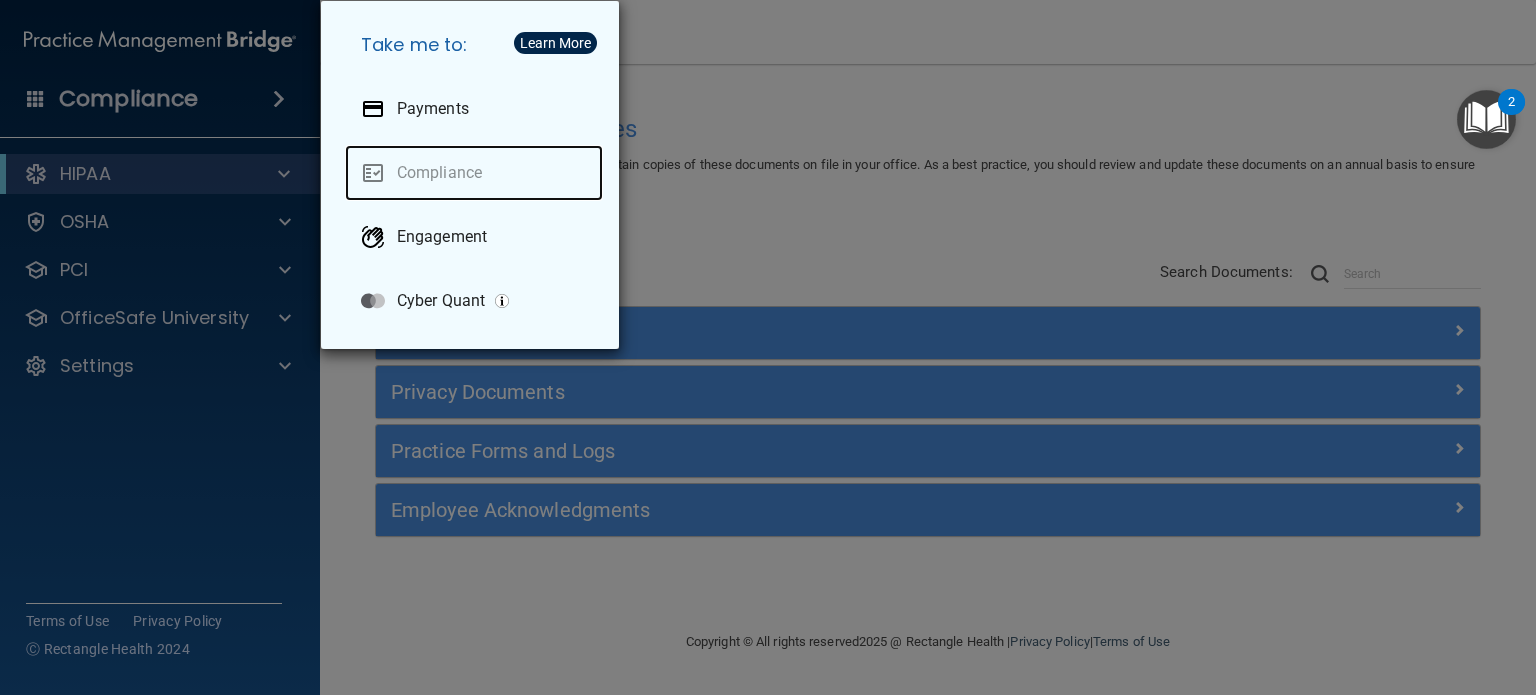click on "Compliance" at bounding box center [474, 173] 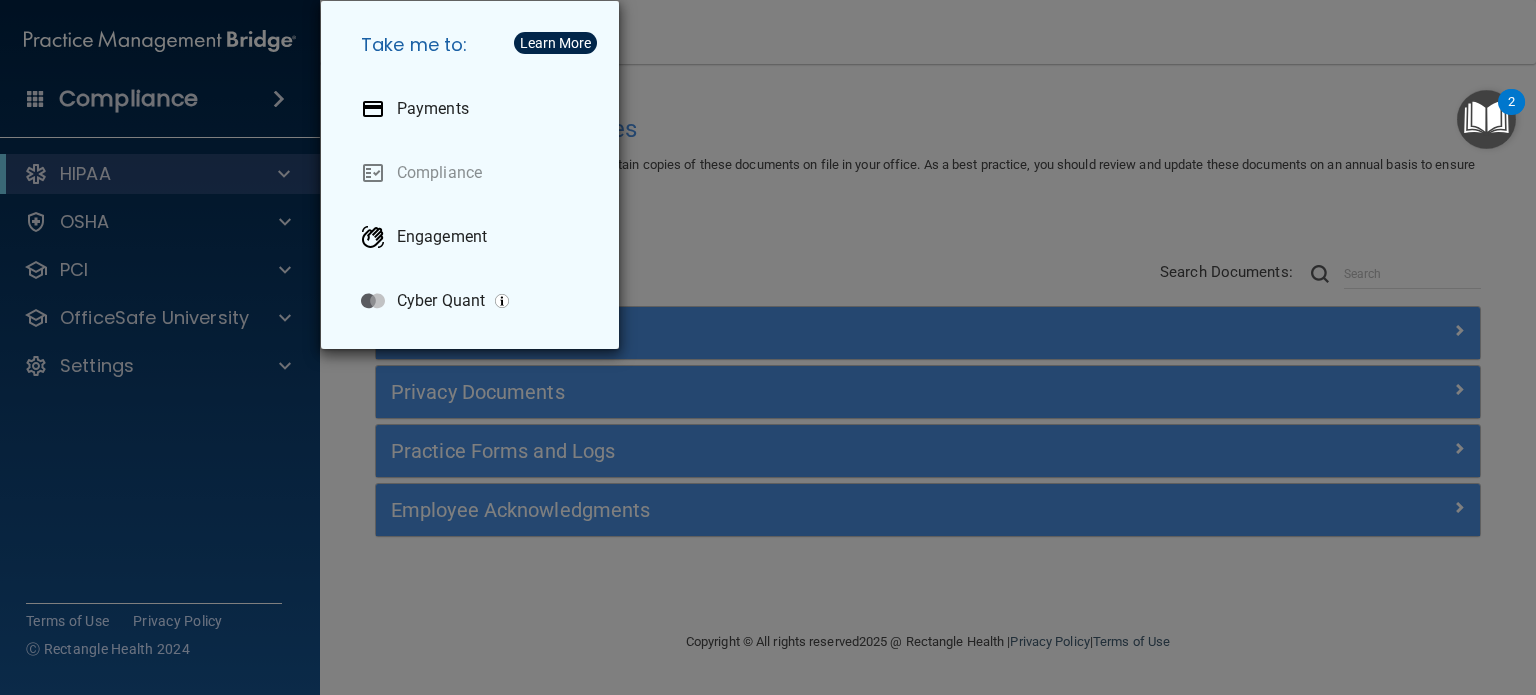 click on "Take me to:             Payments                   Compliance                     Engagement                     Cyber Quant" at bounding box center (768, 347) 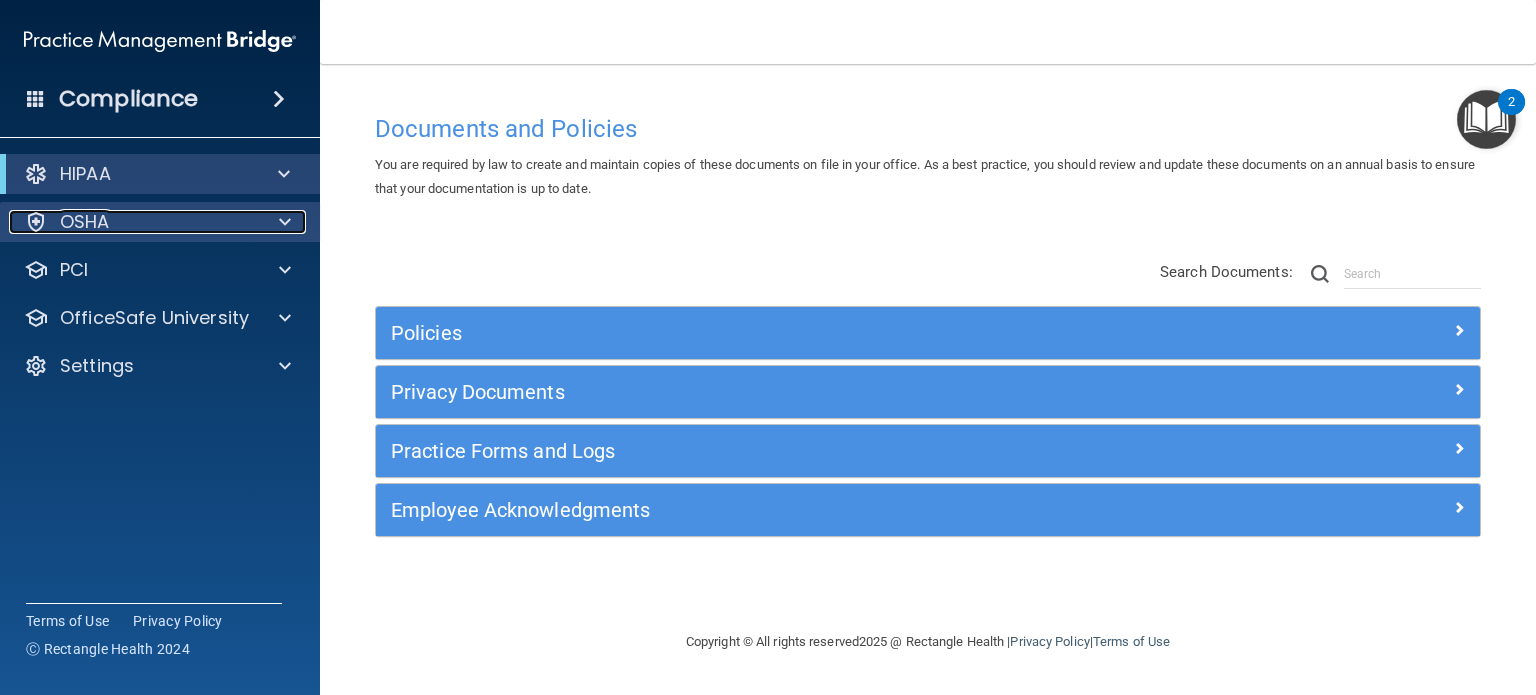click on "OSHA" at bounding box center [85, 222] 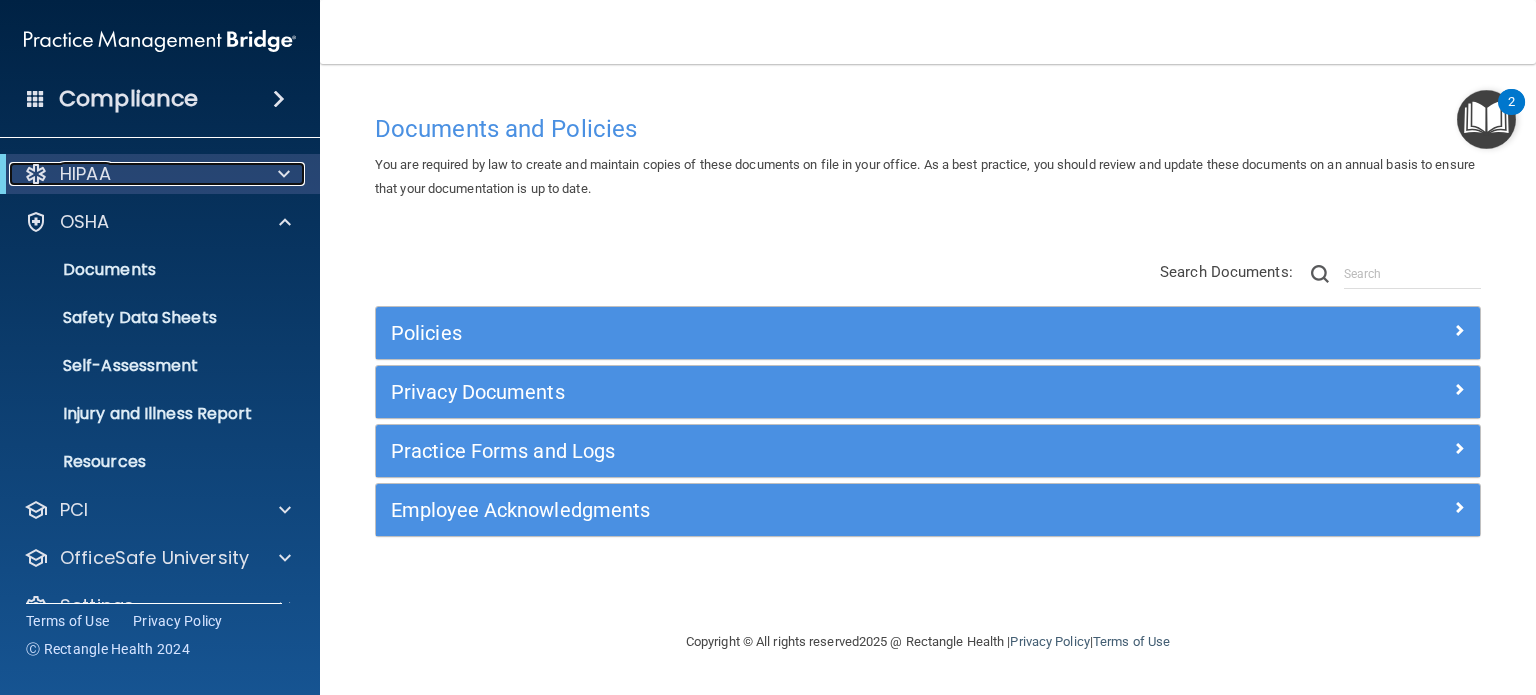 click at bounding box center (280, 174) 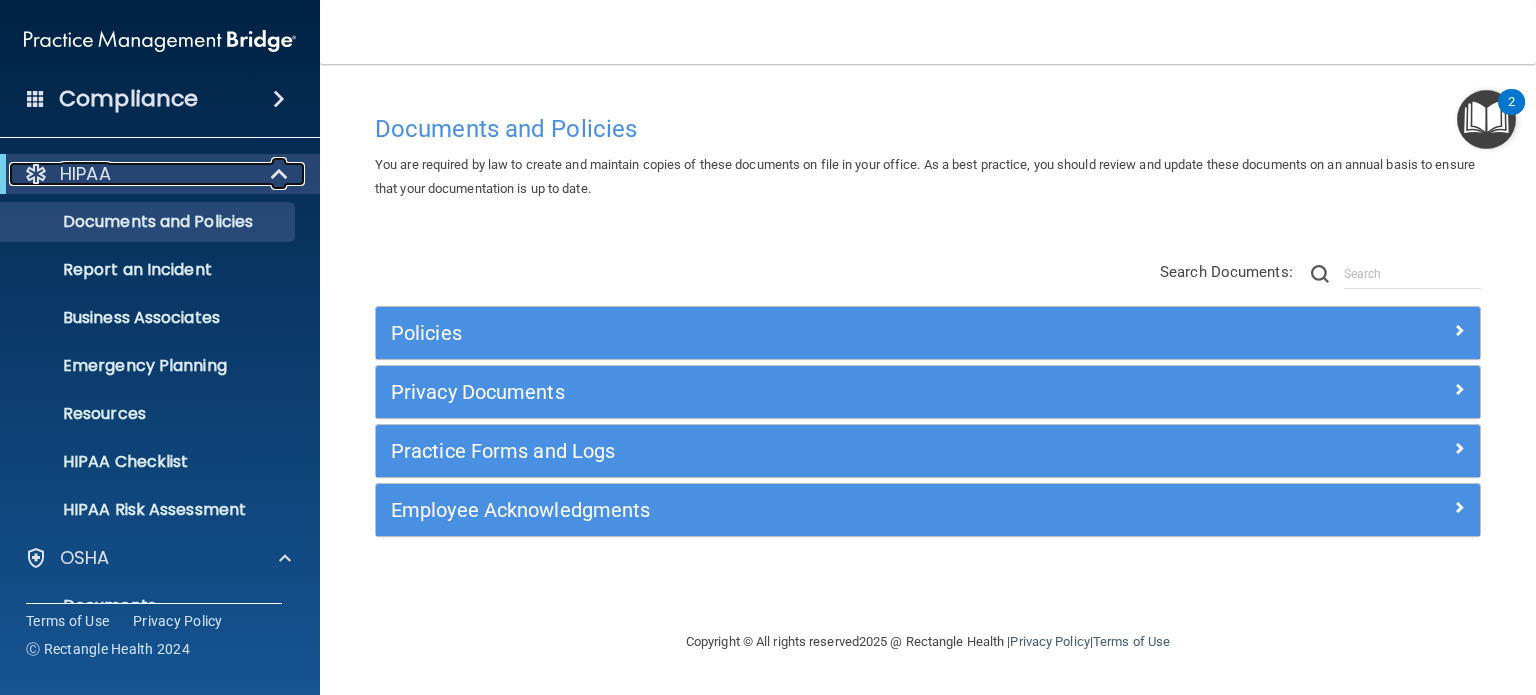 click on "HIPAA" at bounding box center (132, 174) 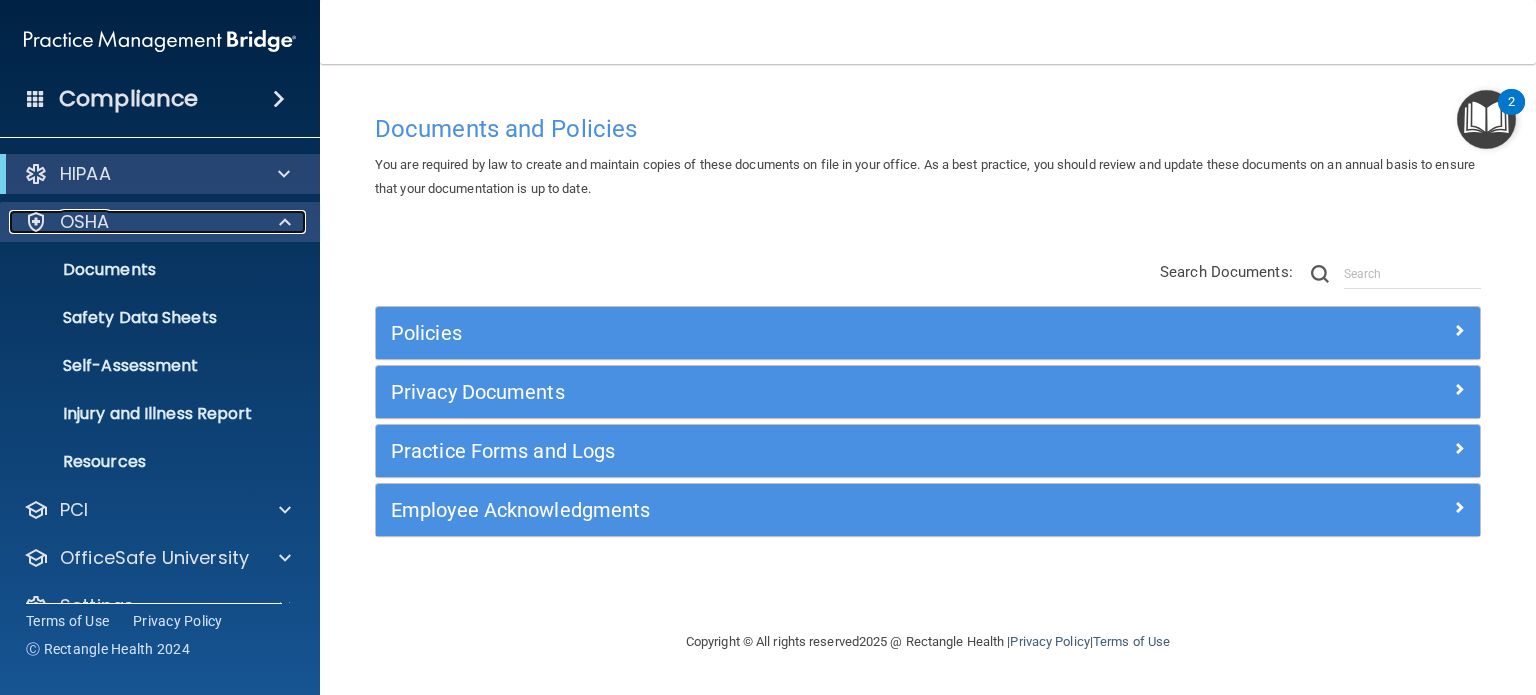 click on "OSHA" at bounding box center (133, 222) 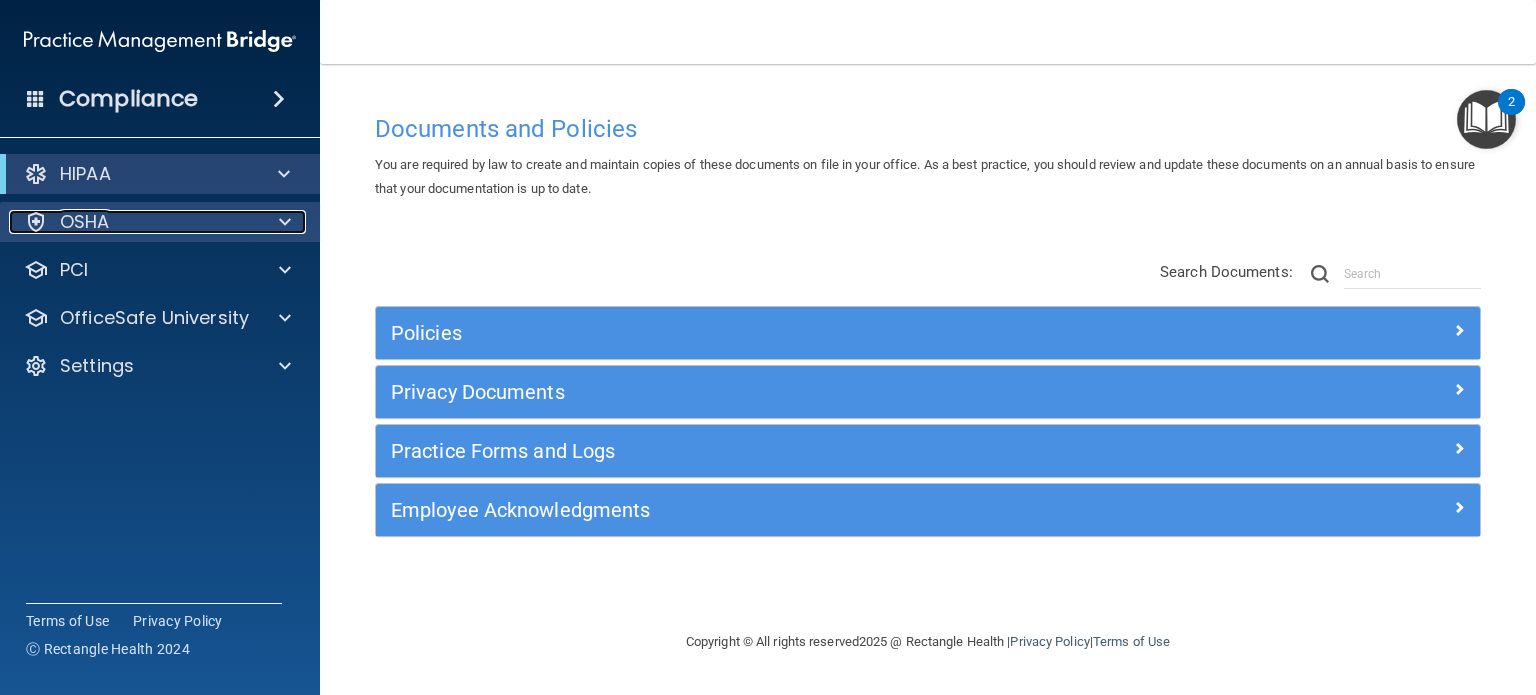 click on "OSHA" at bounding box center (133, 222) 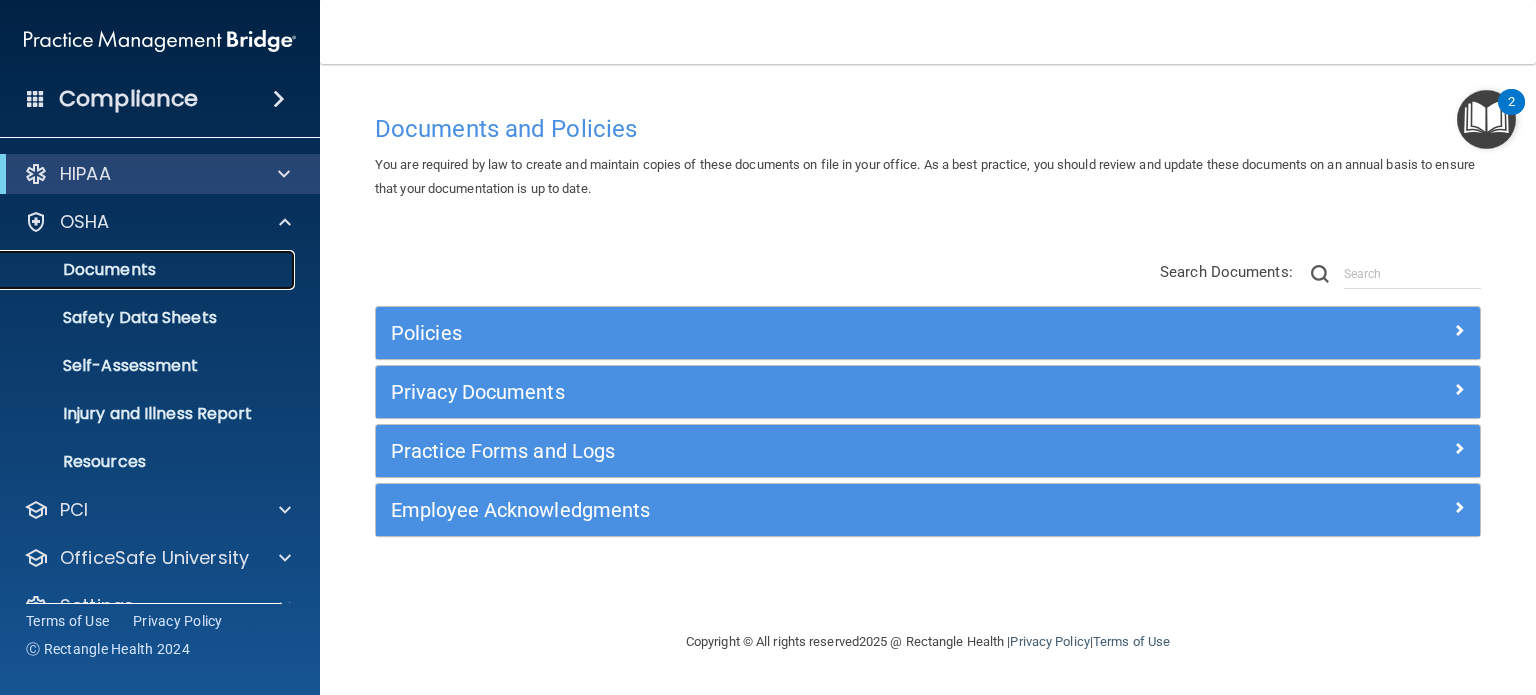 click on "Documents" at bounding box center [149, 270] 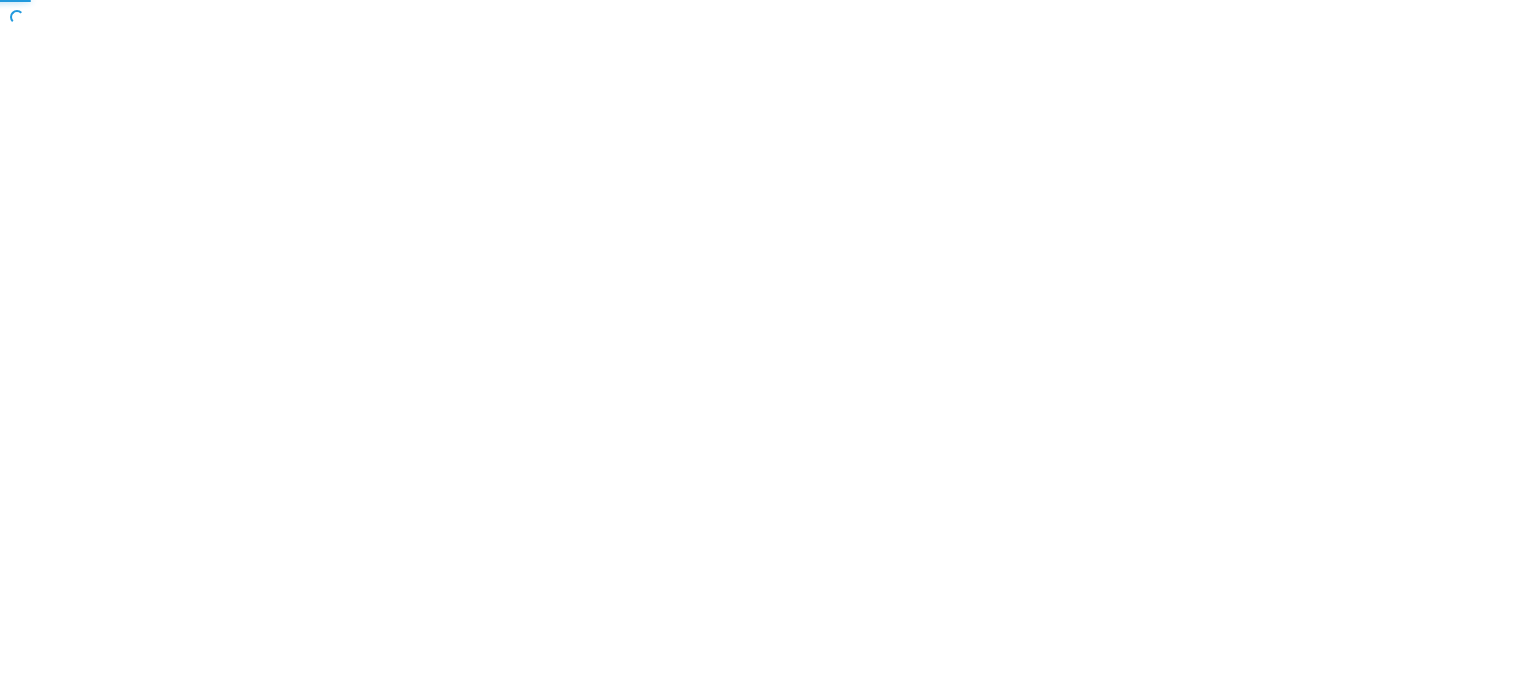 scroll, scrollTop: 0, scrollLeft: 0, axis: both 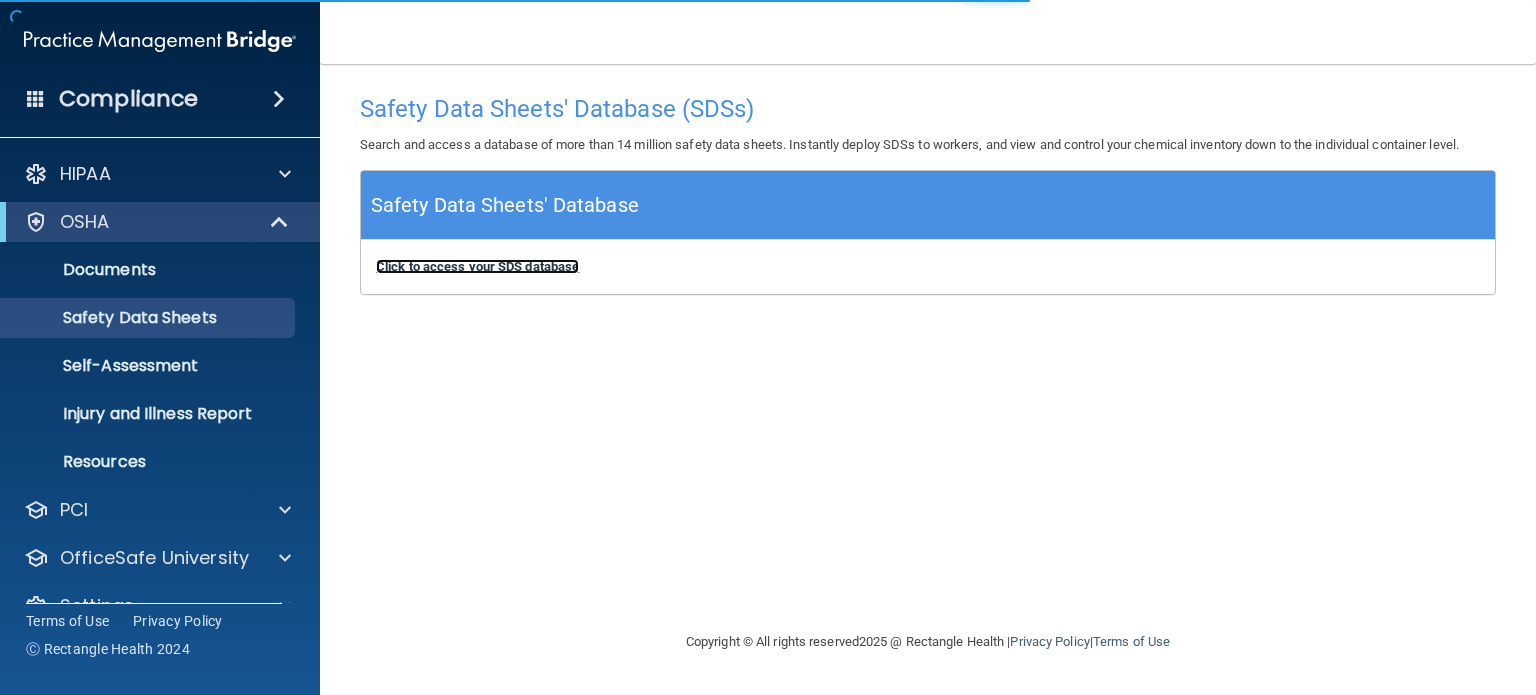click on "Click to access your SDS database" at bounding box center [477, 266] 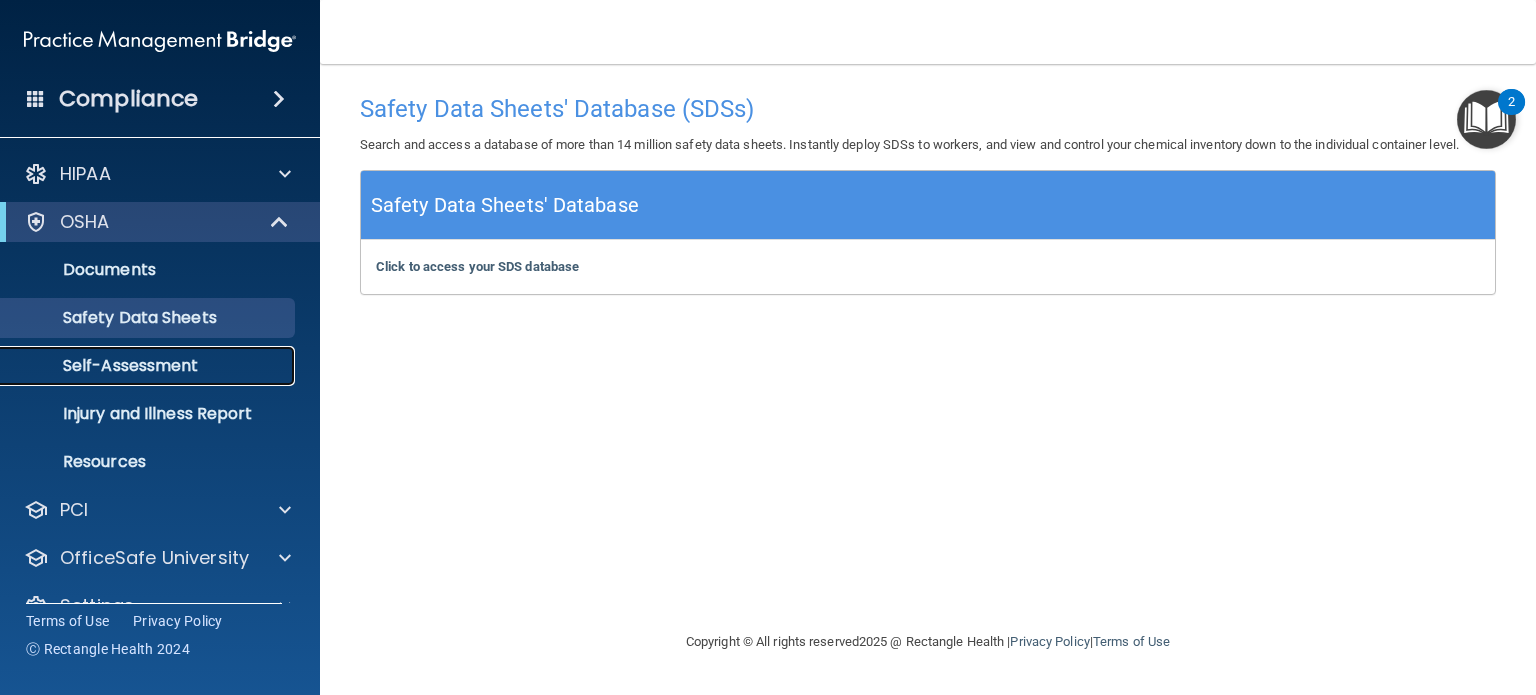 click on "Self-Assessment" at bounding box center [149, 366] 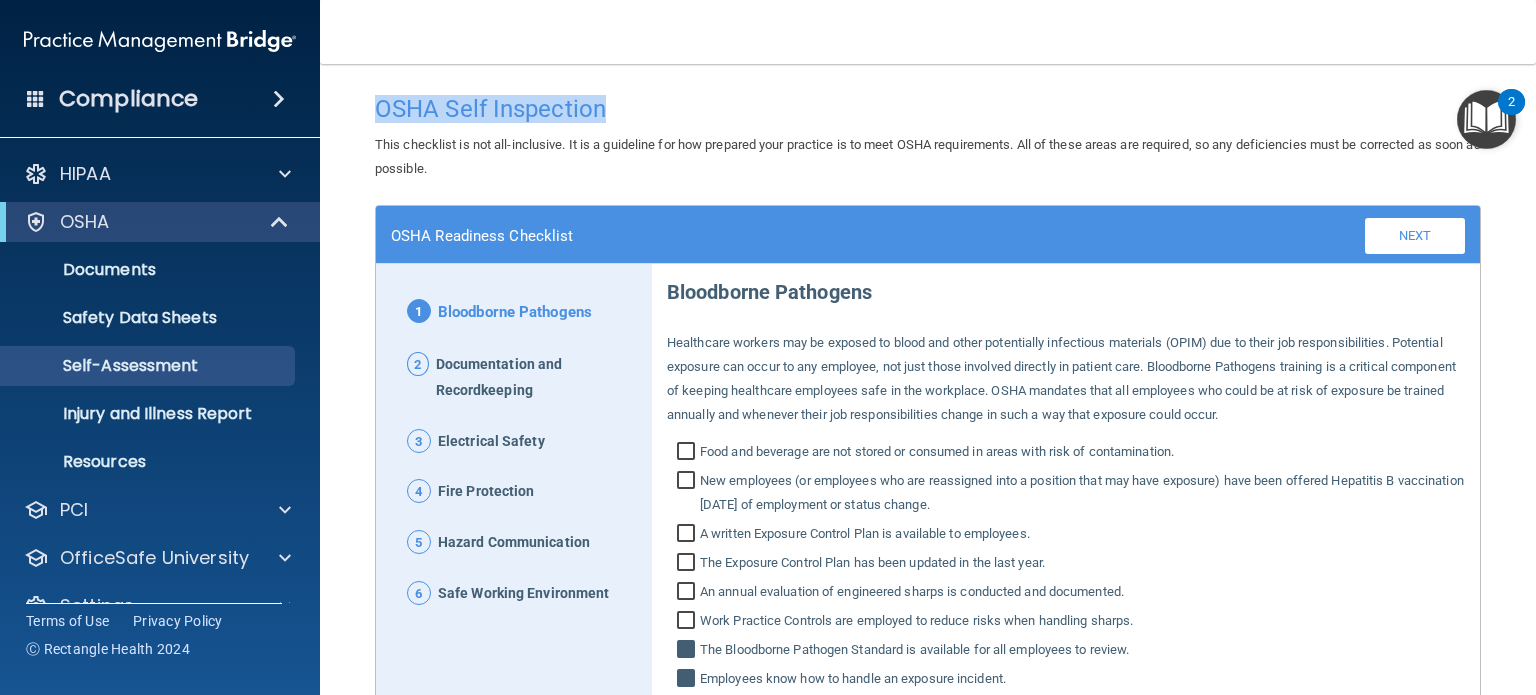 drag, startPoint x: 379, startPoint y: 112, endPoint x: 624, endPoint y: 107, distance: 245.05101 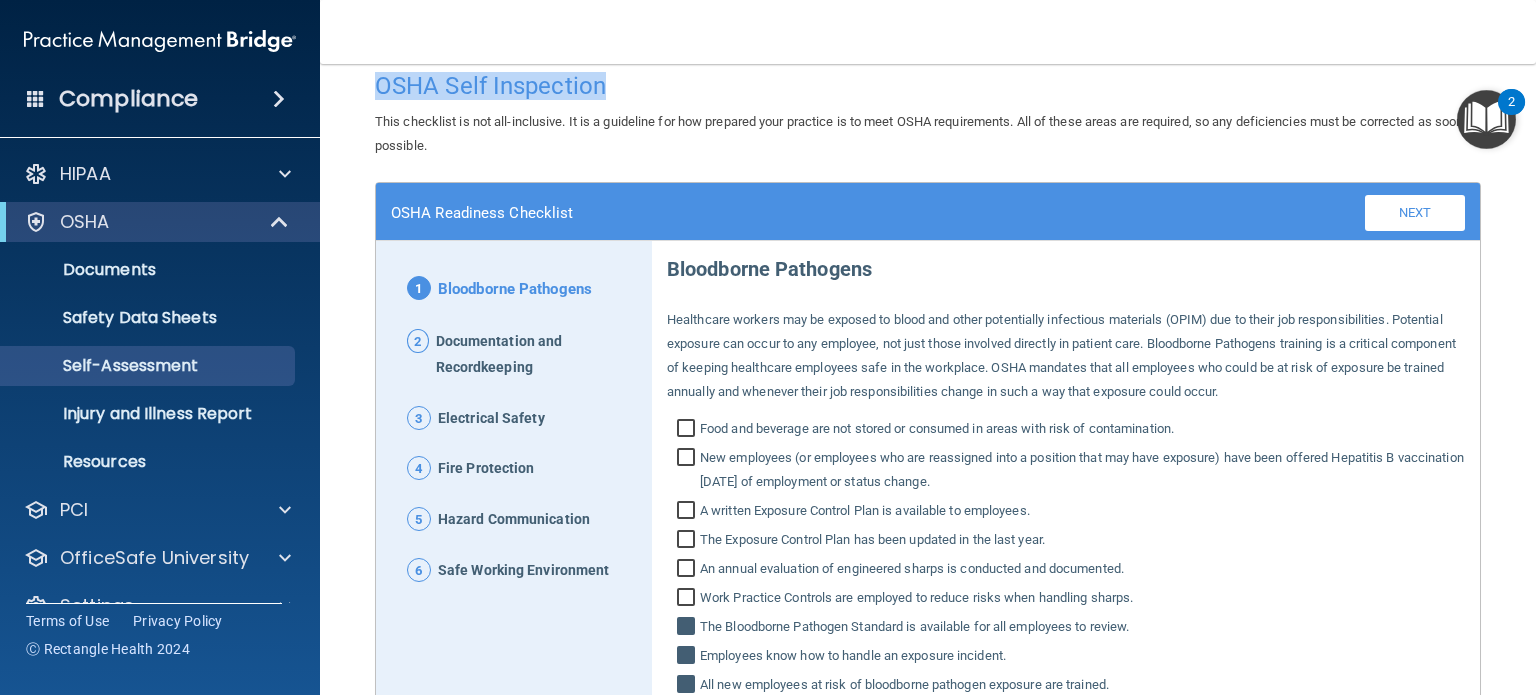 scroll, scrollTop: 0, scrollLeft: 0, axis: both 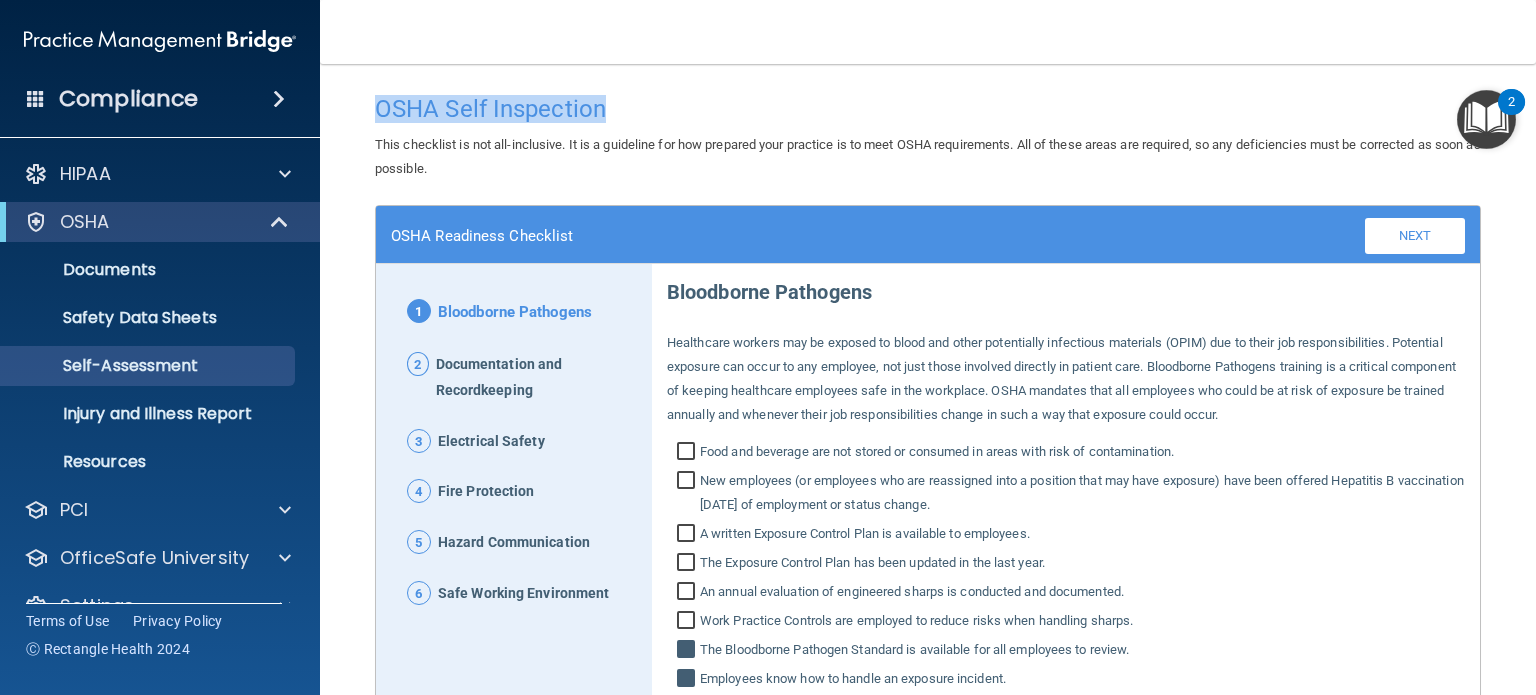 click on "OSHA Self Inspection" at bounding box center [928, 108] 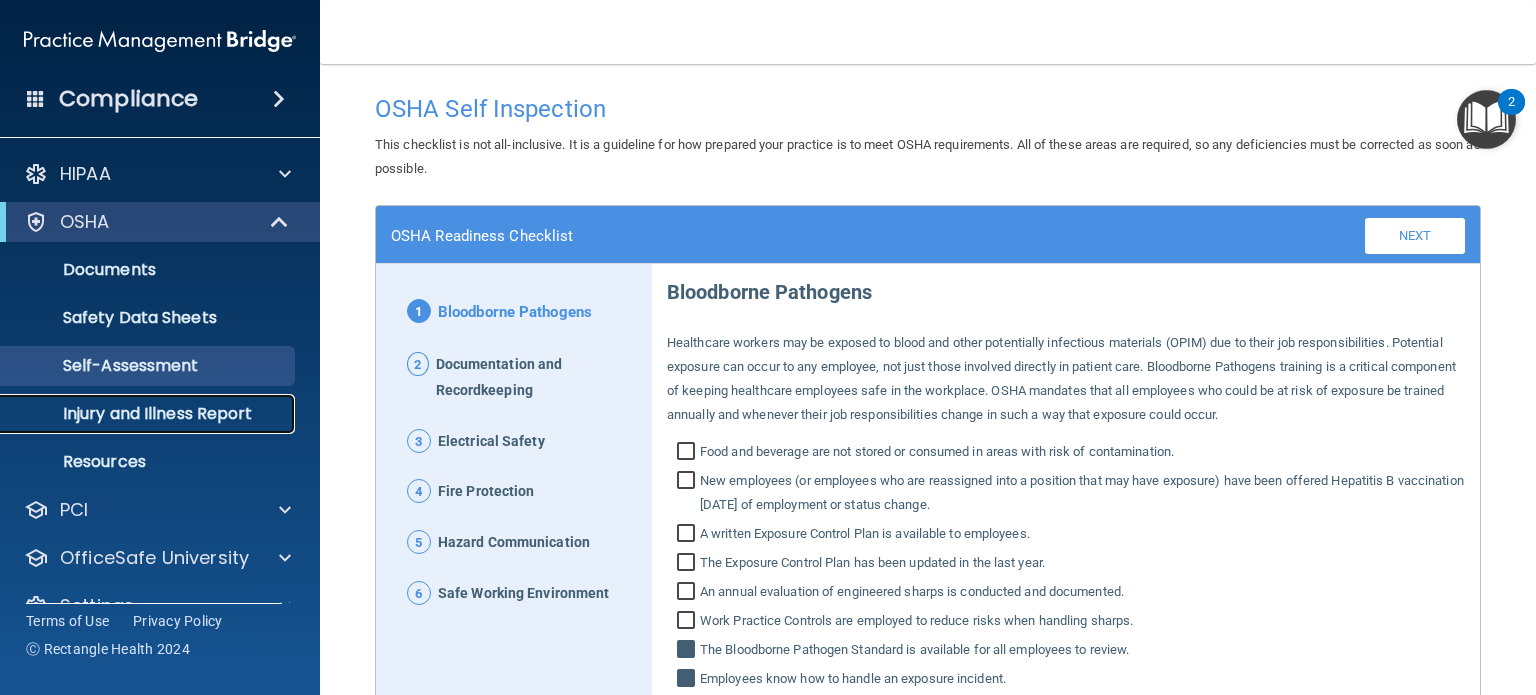 click on "Injury and Illness Report" at bounding box center (149, 414) 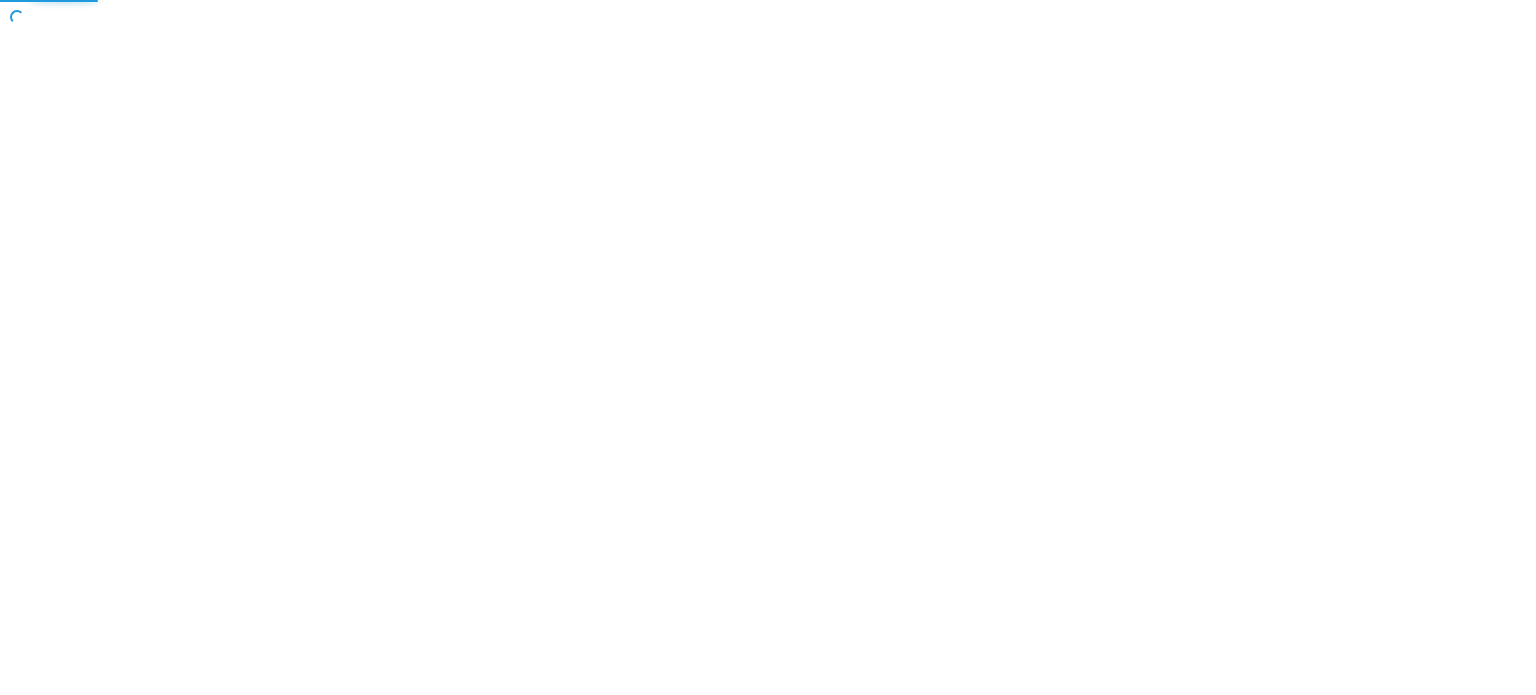 scroll, scrollTop: 0, scrollLeft: 0, axis: both 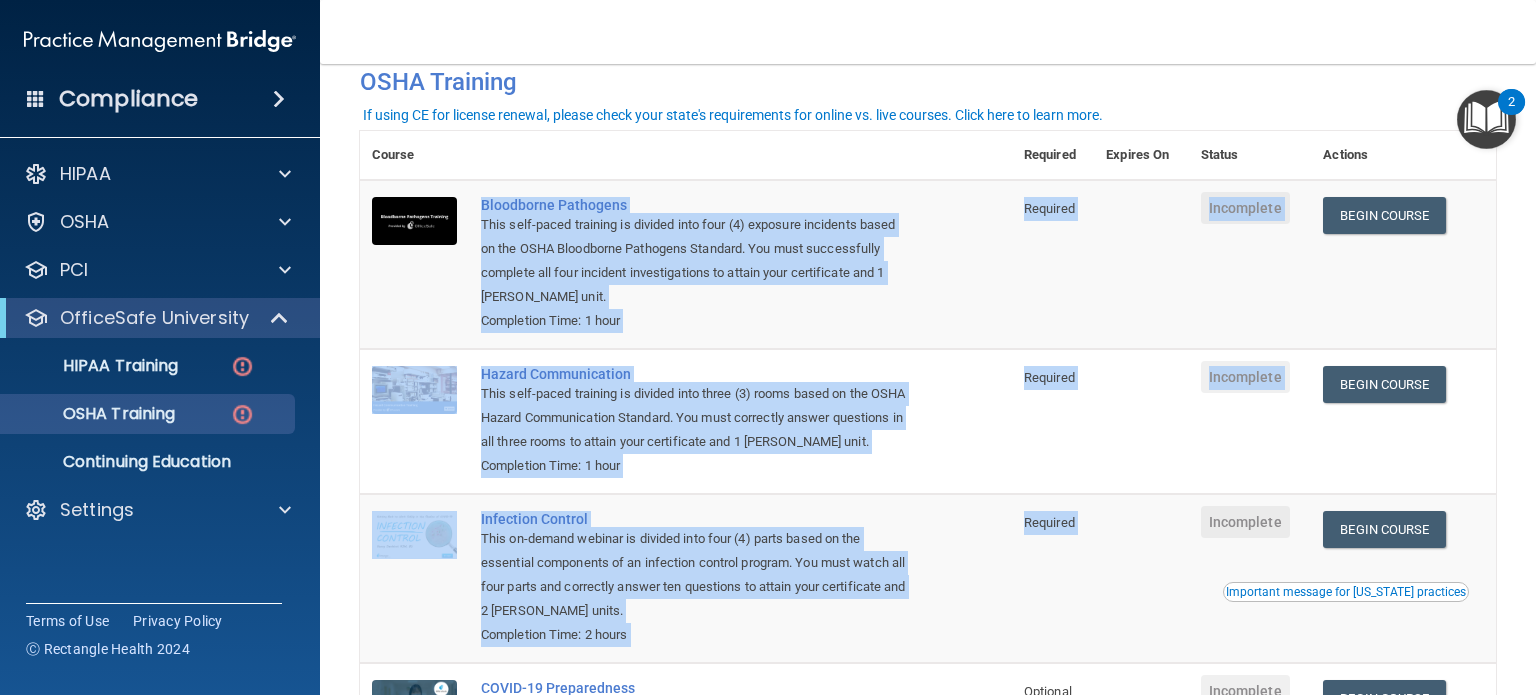 drag, startPoint x: 480, startPoint y: 202, endPoint x: 1121, endPoint y: 561, distance: 734.68494 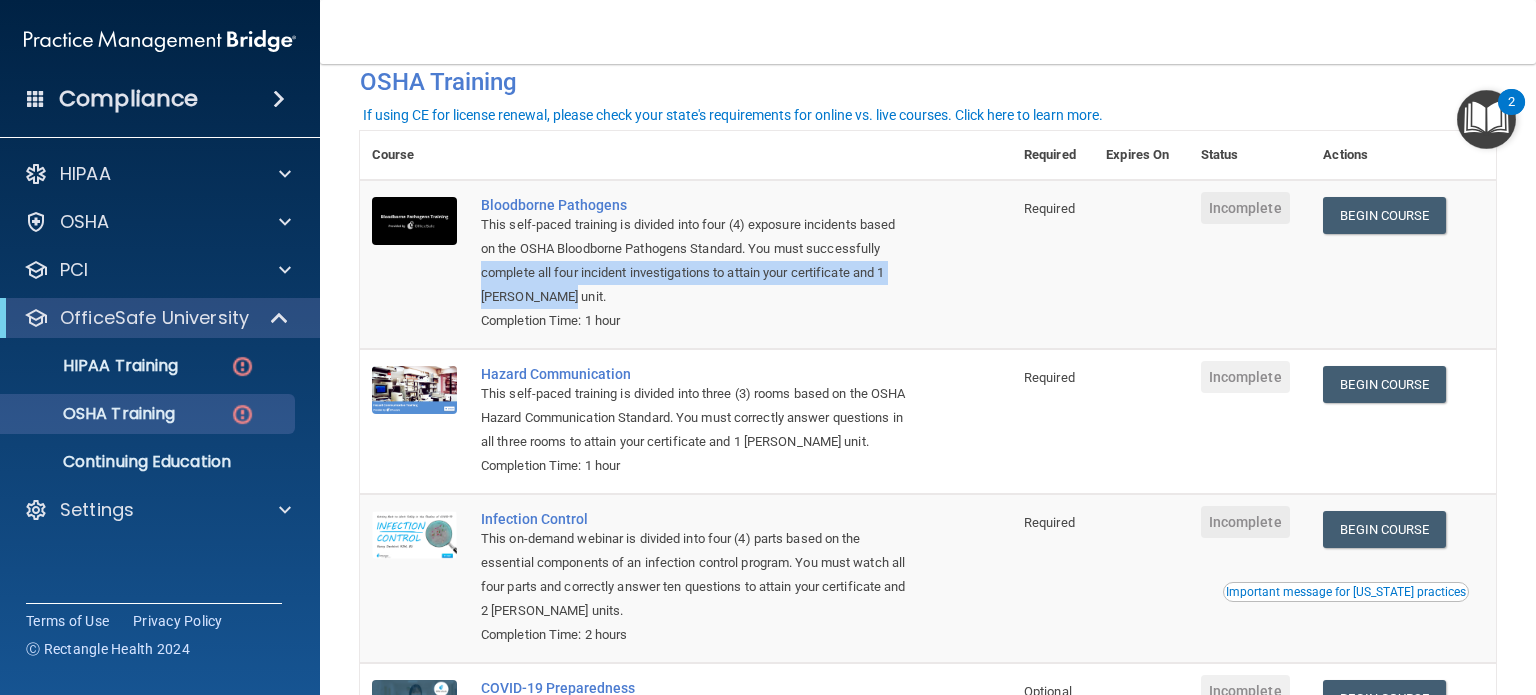 drag, startPoint x: 631, startPoint y: 294, endPoint x: 892, endPoint y: 259, distance: 263.33627 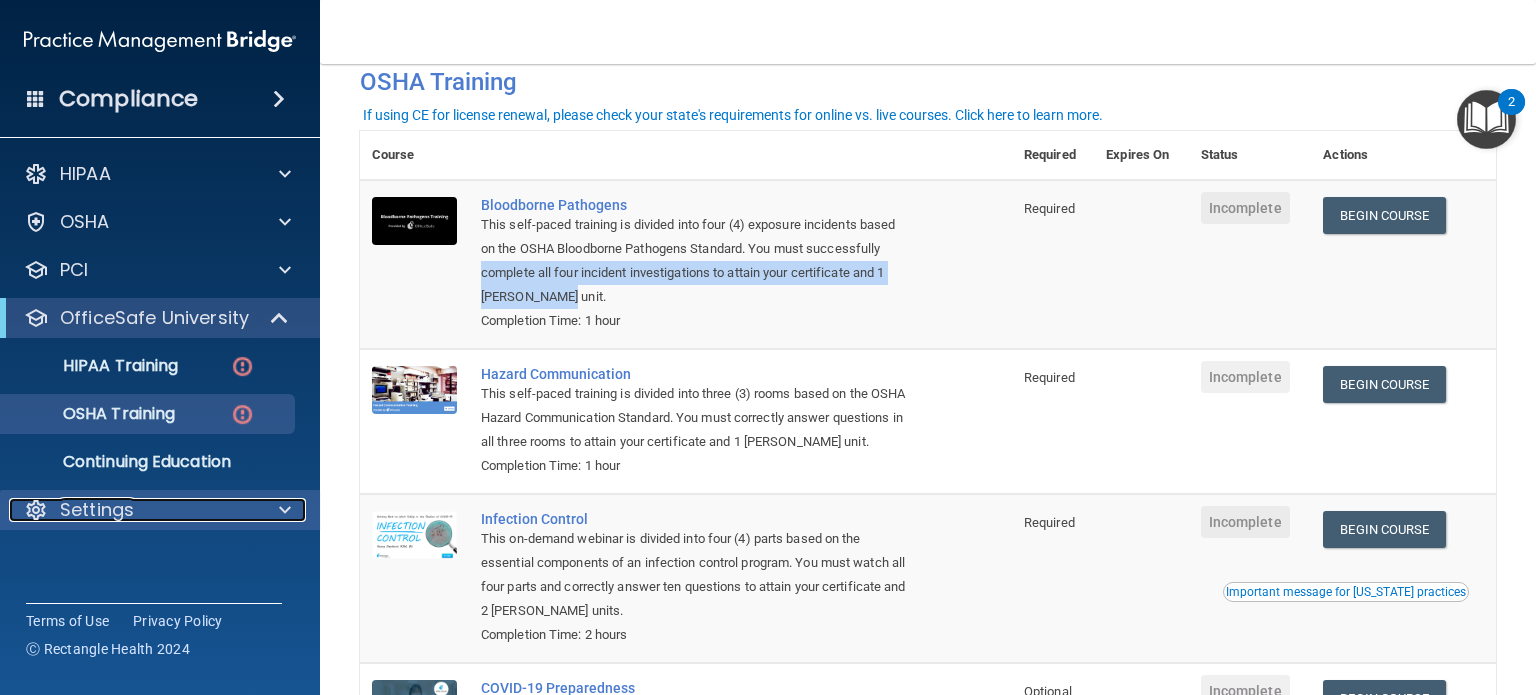 click on "Settings" at bounding box center [133, 510] 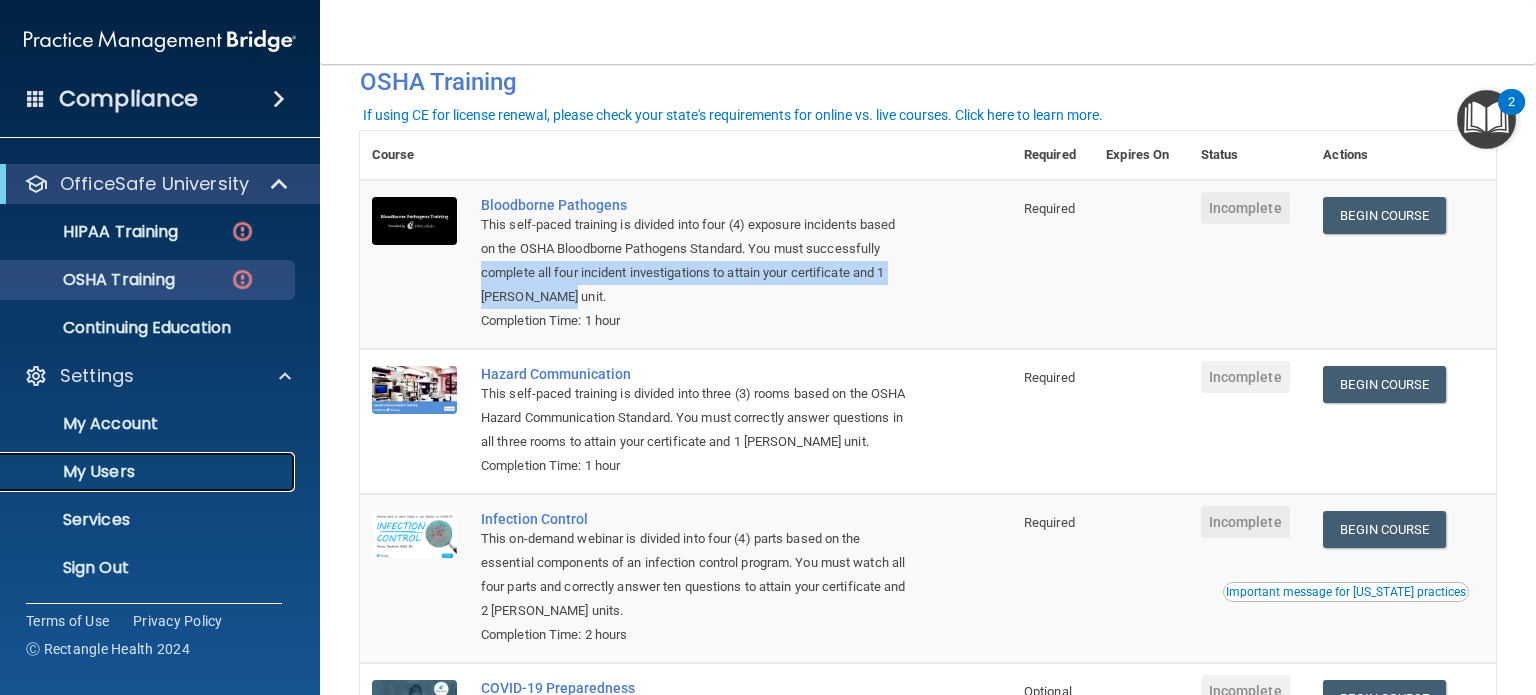 click on "My Users" at bounding box center [149, 472] 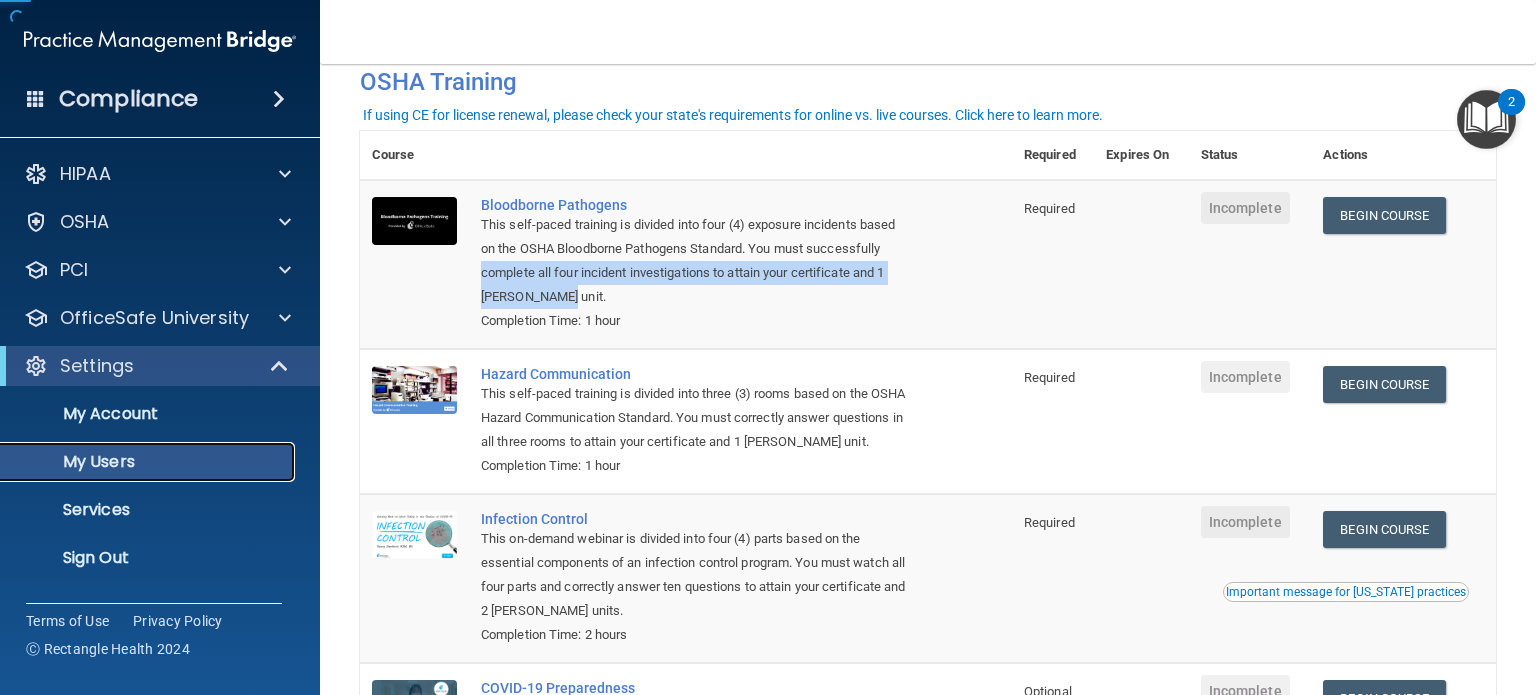 scroll, scrollTop: 0, scrollLeft: 0, axis: both 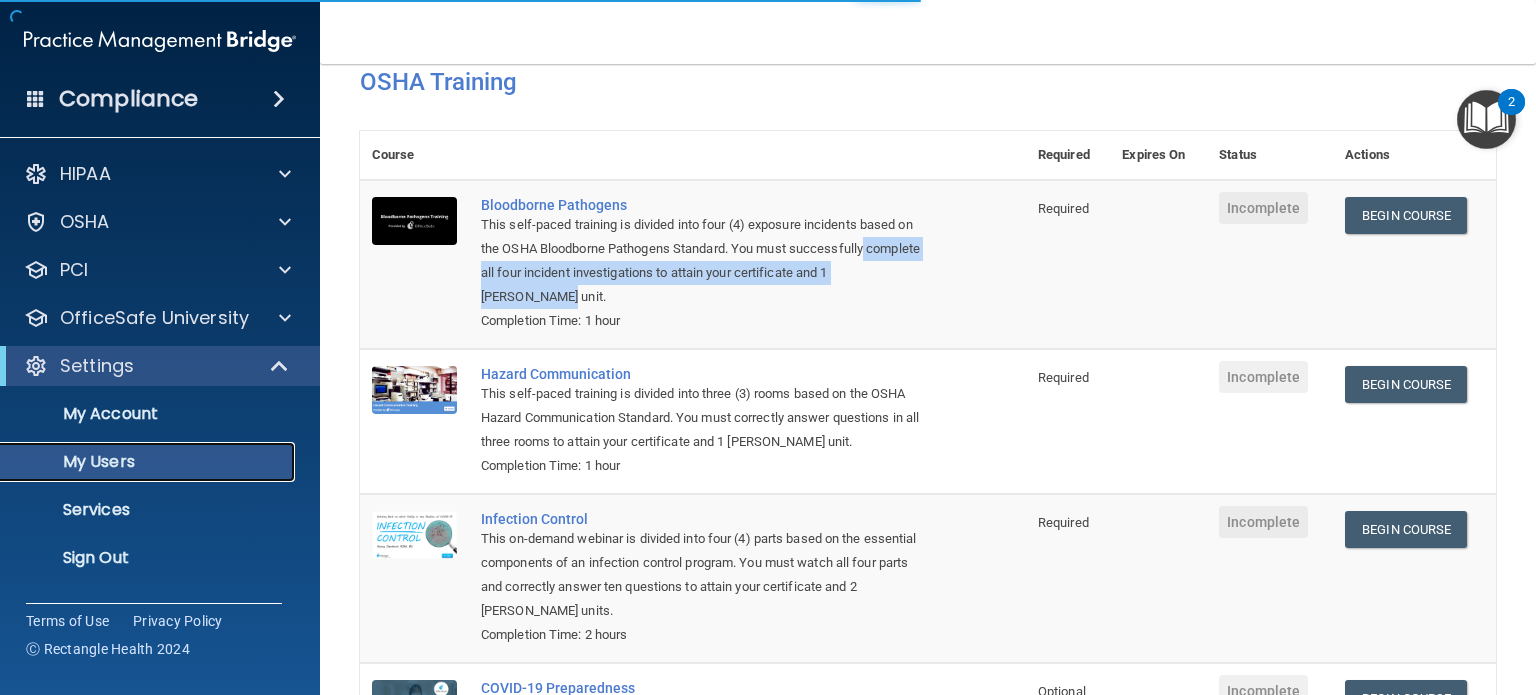 select on "20" 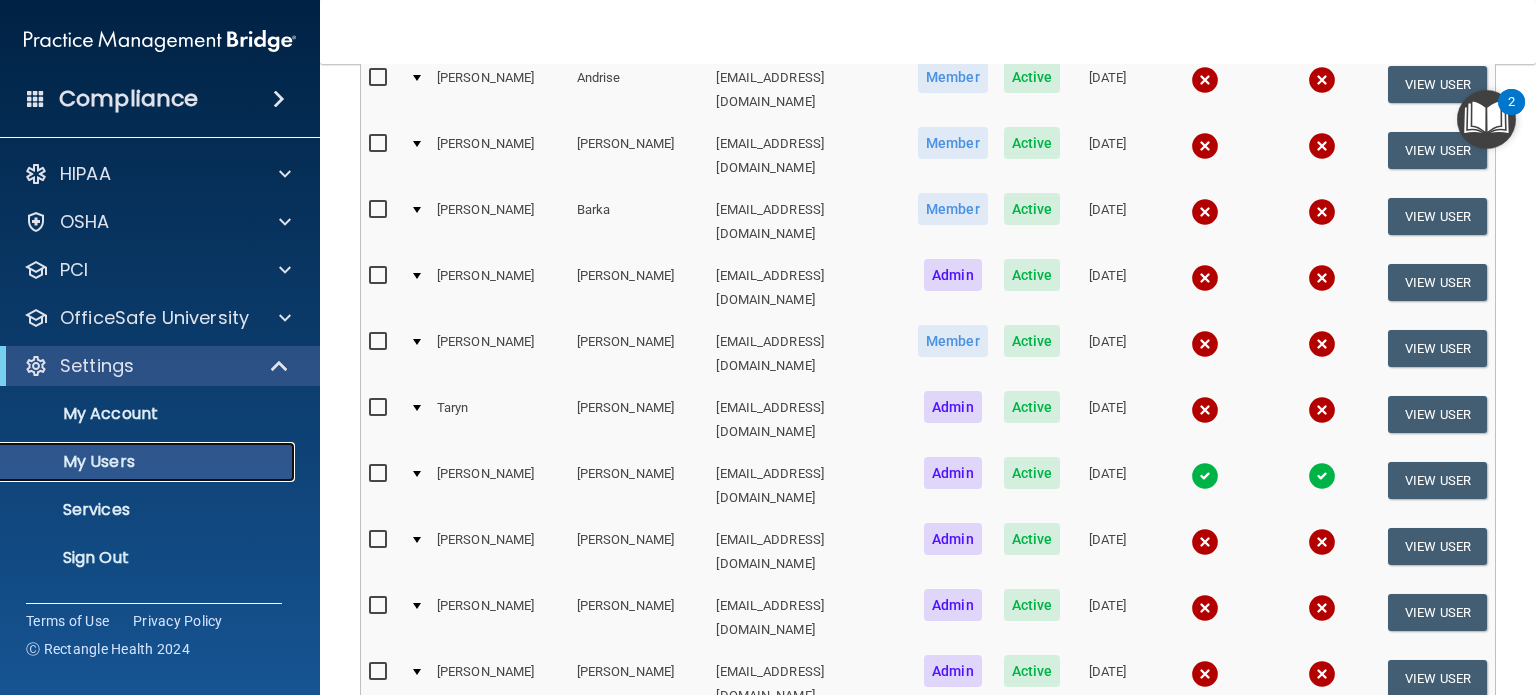 scroll, scrollTop: 500, scrollLeft: 0, axis: vertical 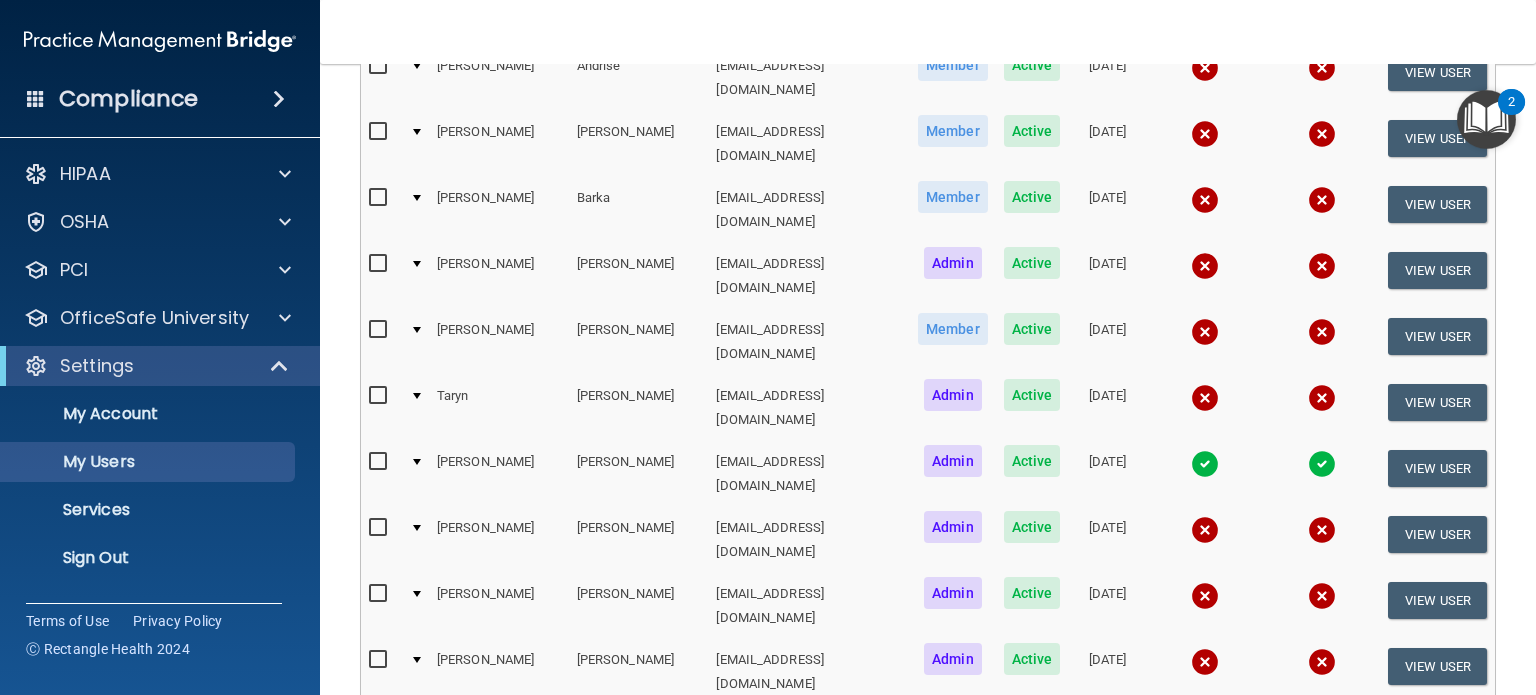 click at bounding box center (1205, 464) 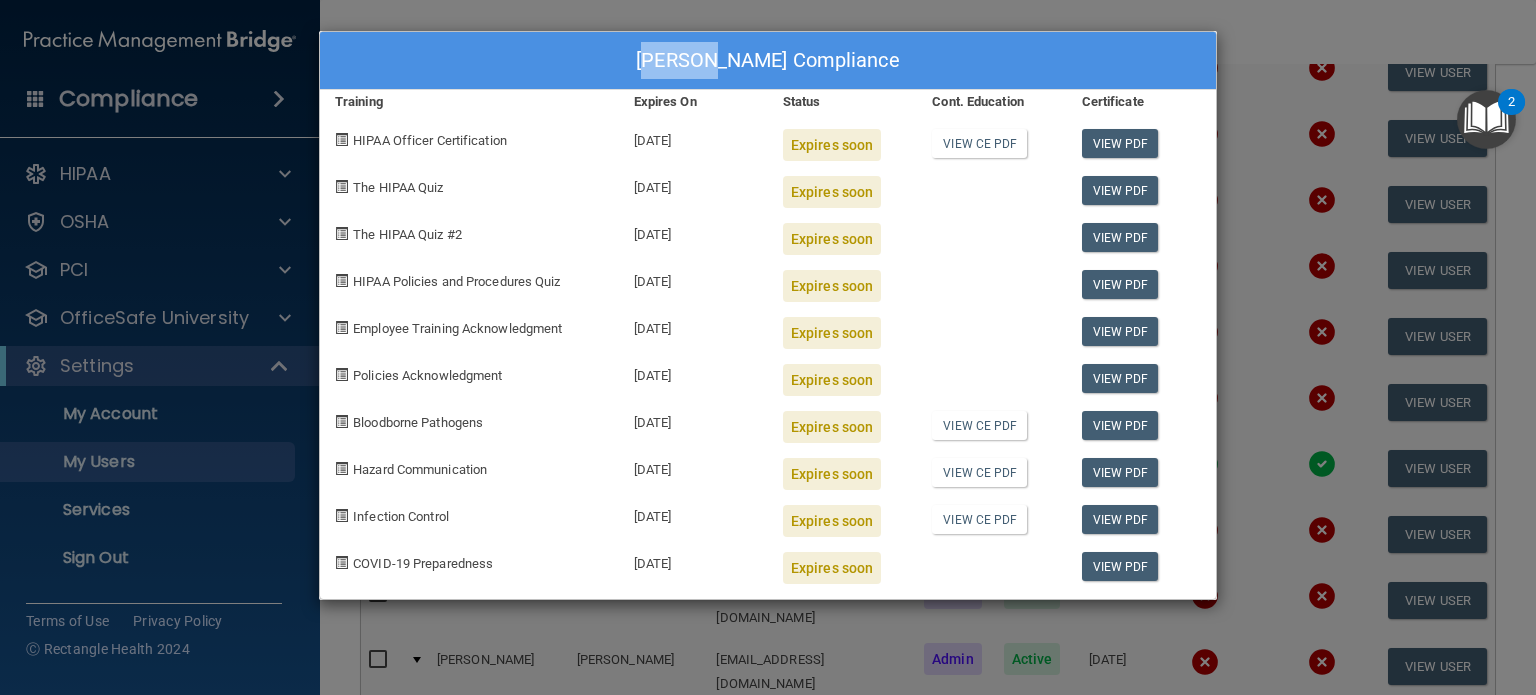 drag, startPoint x: 621, startPoint y: 63, endPoint x: 686, endPoint y: 74, distance: 65.9242 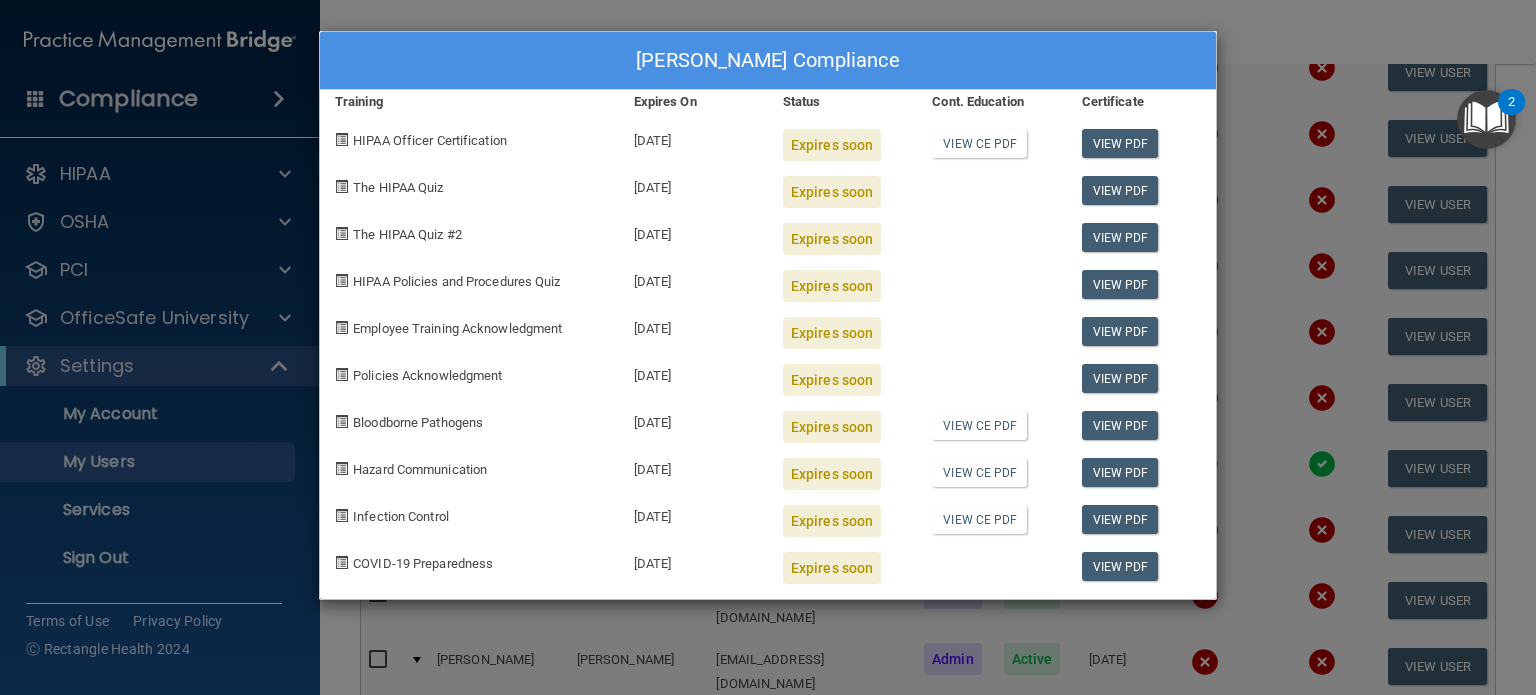 click on "08/08/2025" at bounding box center [693, 137] 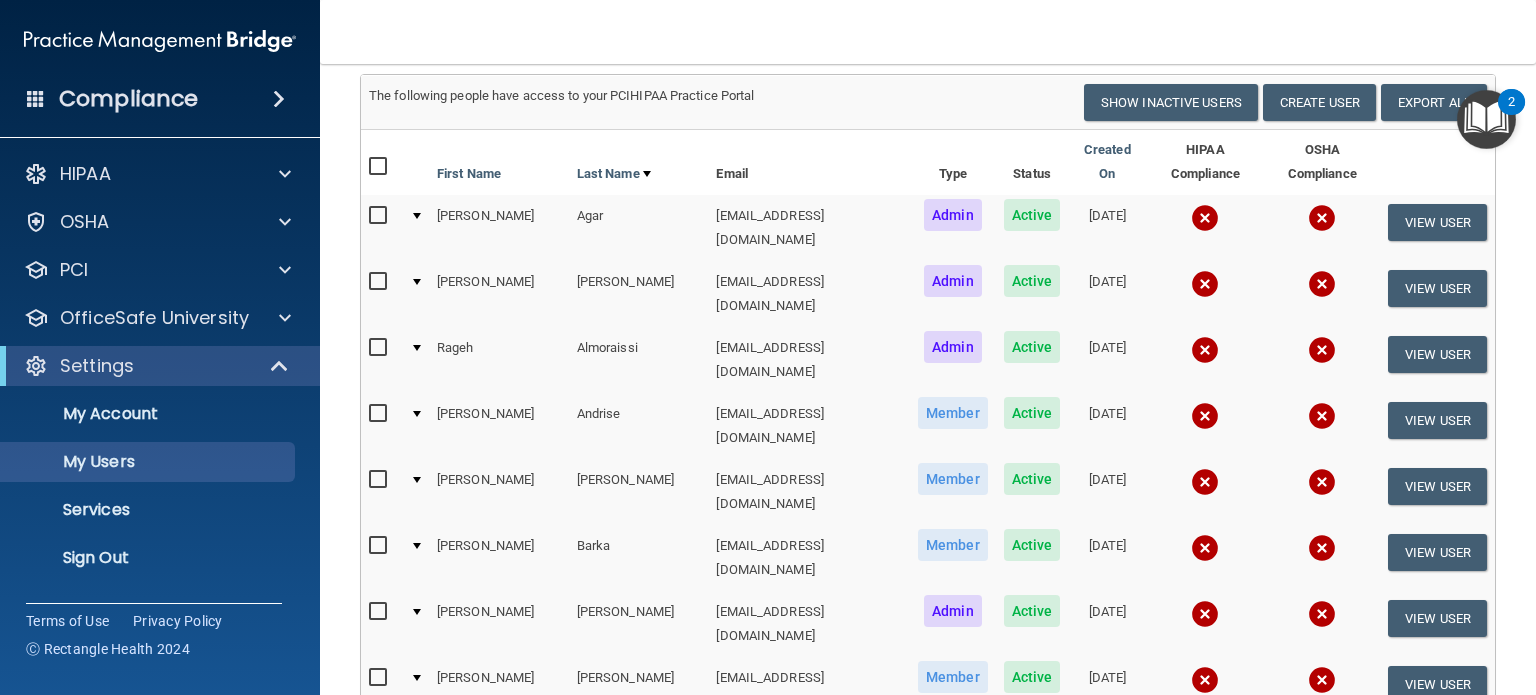 scroll, scrollTop: 200, scrollLeft: 0, axis: vertical 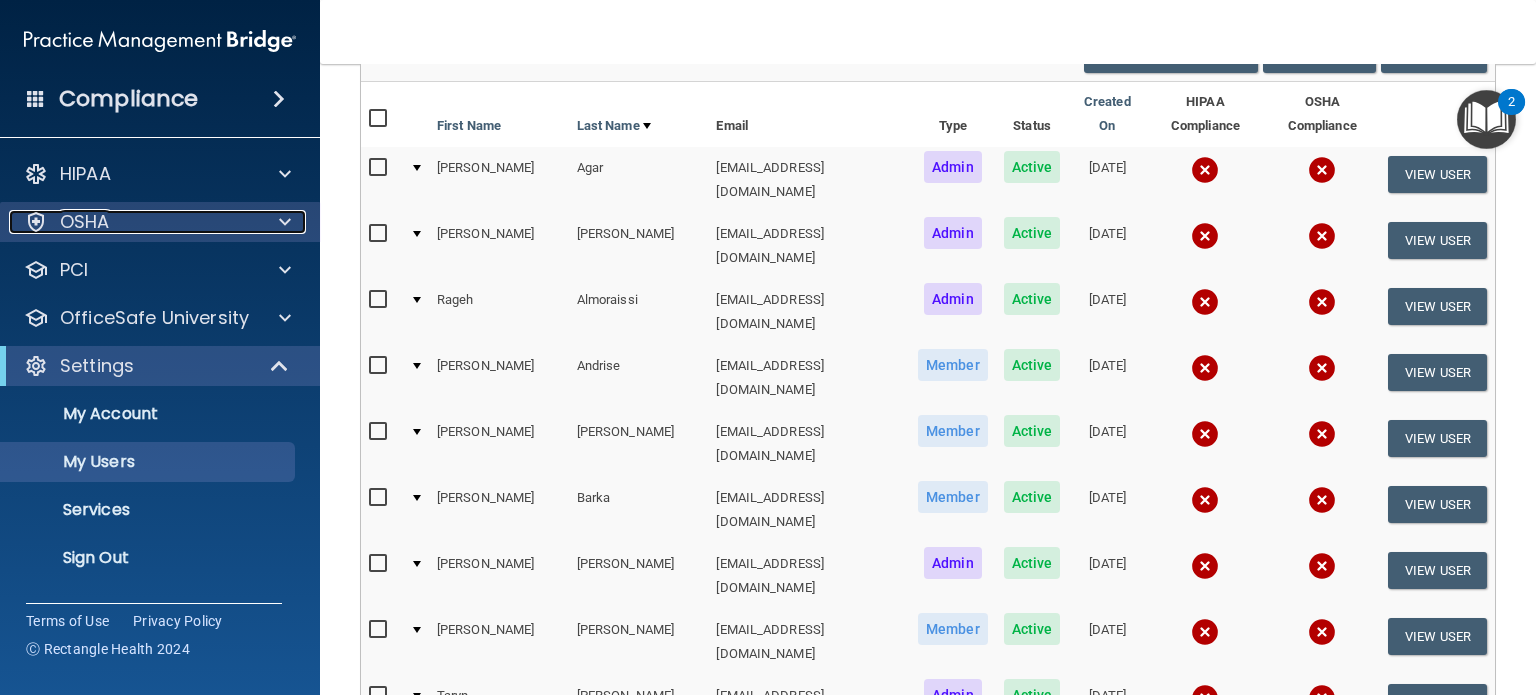 click on "OSHA" at bounding box center (133, 222) 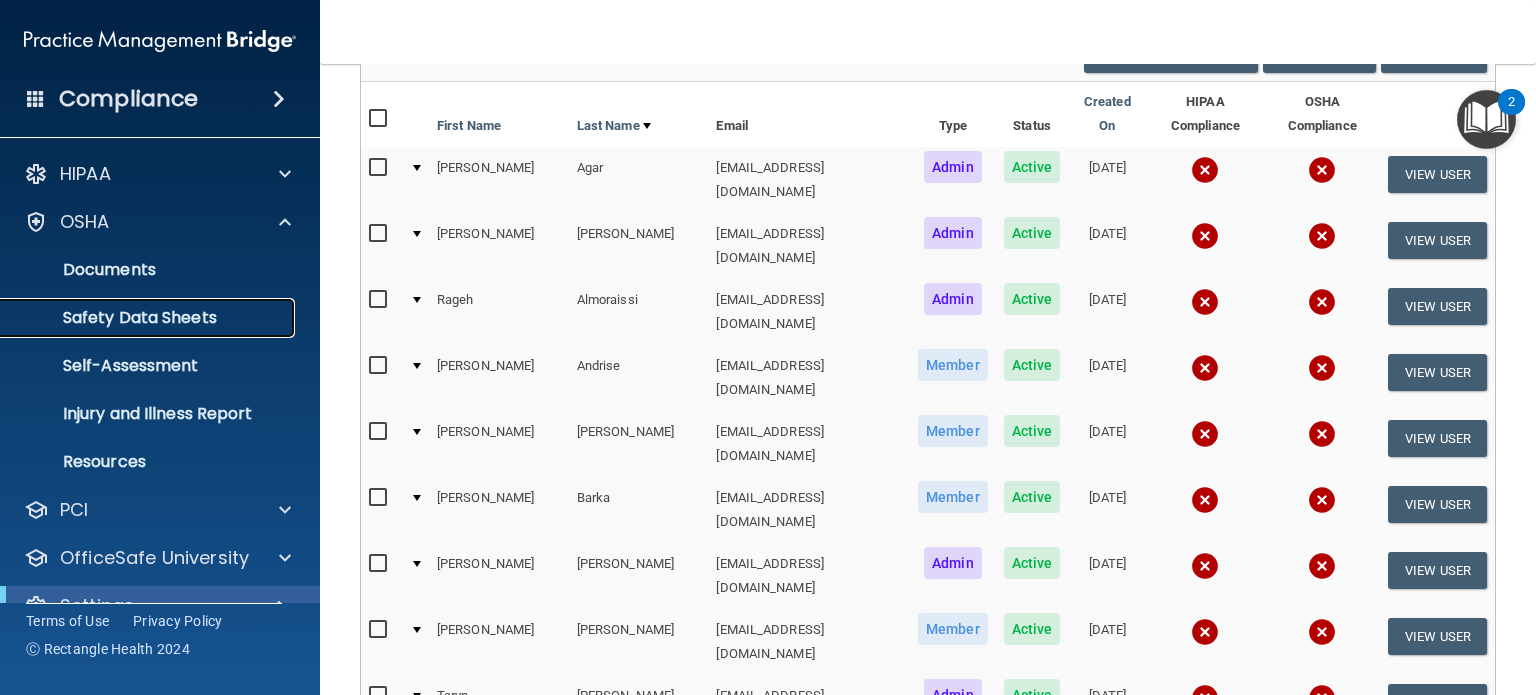 click on "Safety Data Sheets" at bounding box center (149, 318) 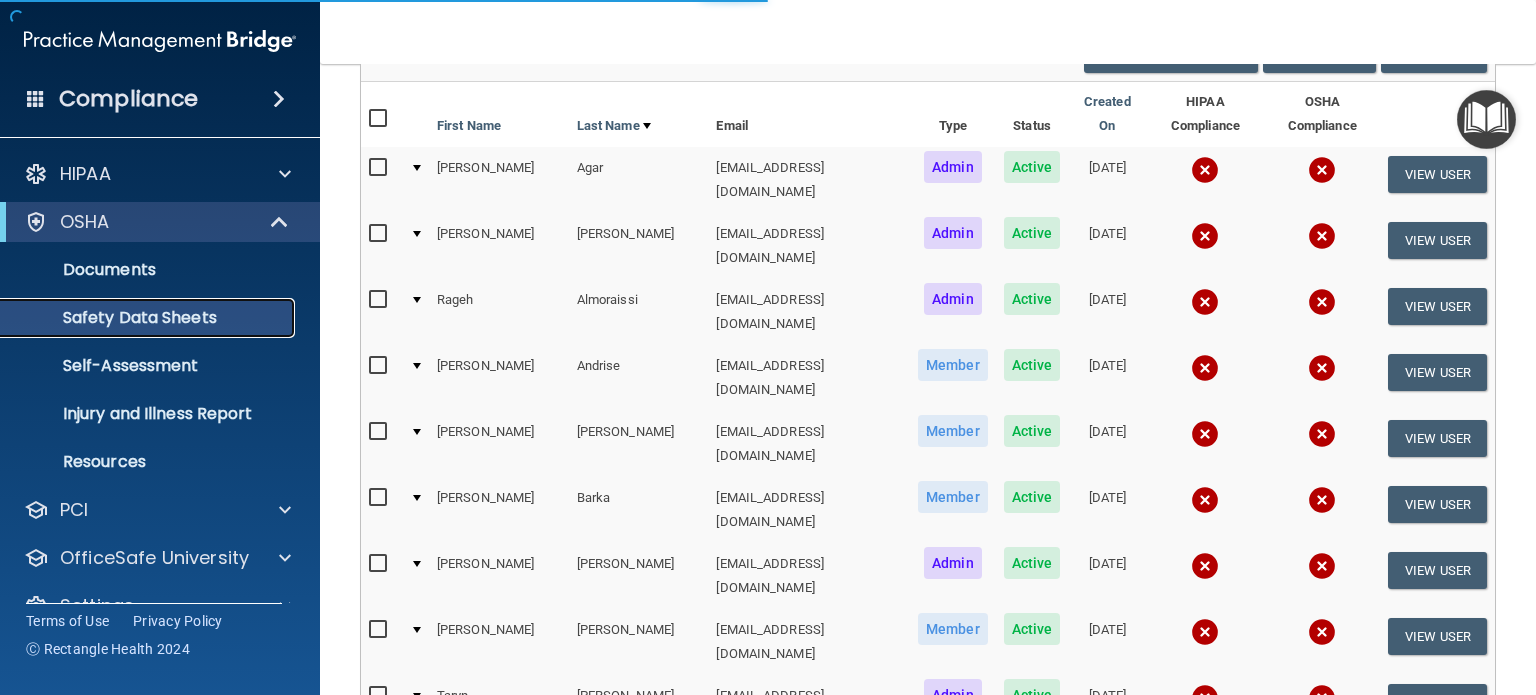 scroll, scrollTop: 0, scrollLeft: 0, axis: both 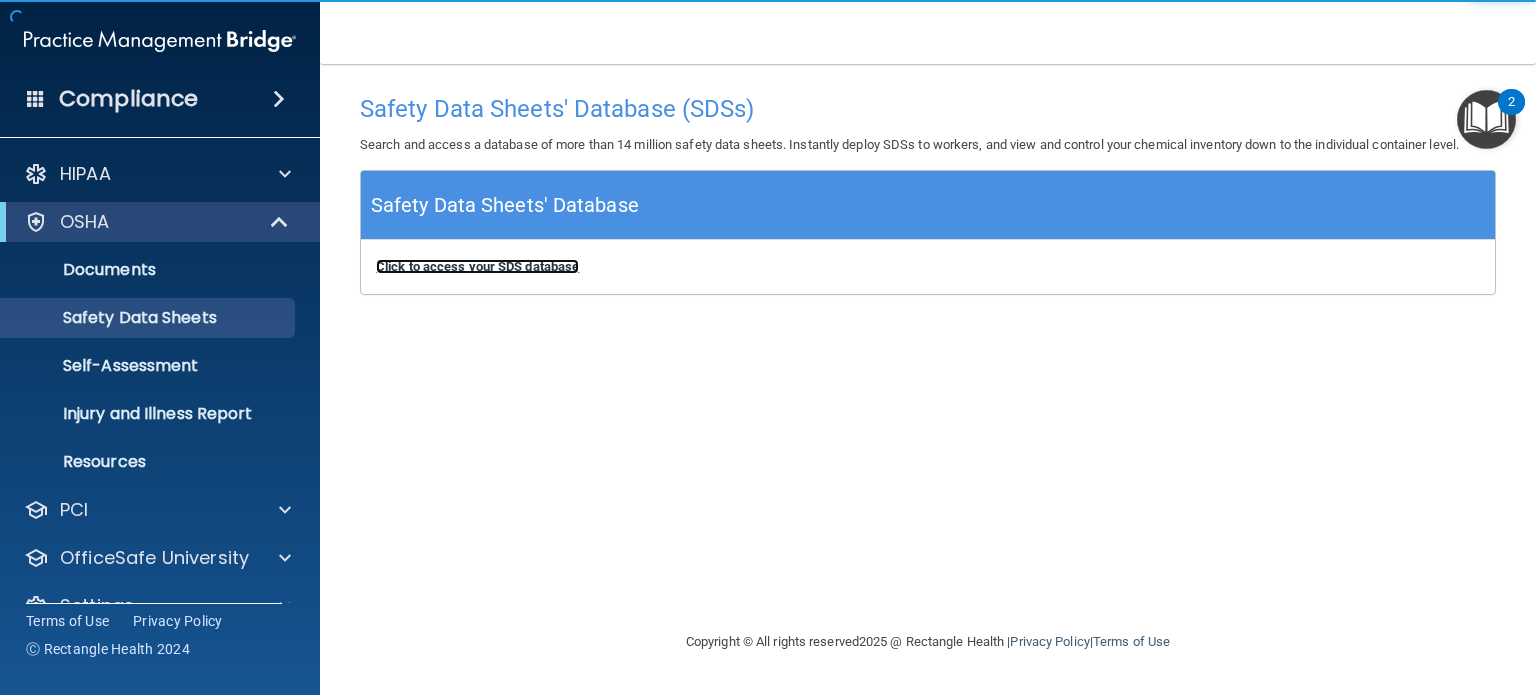 click on "Click to access your SDS database" at bounding box center [477, 266] 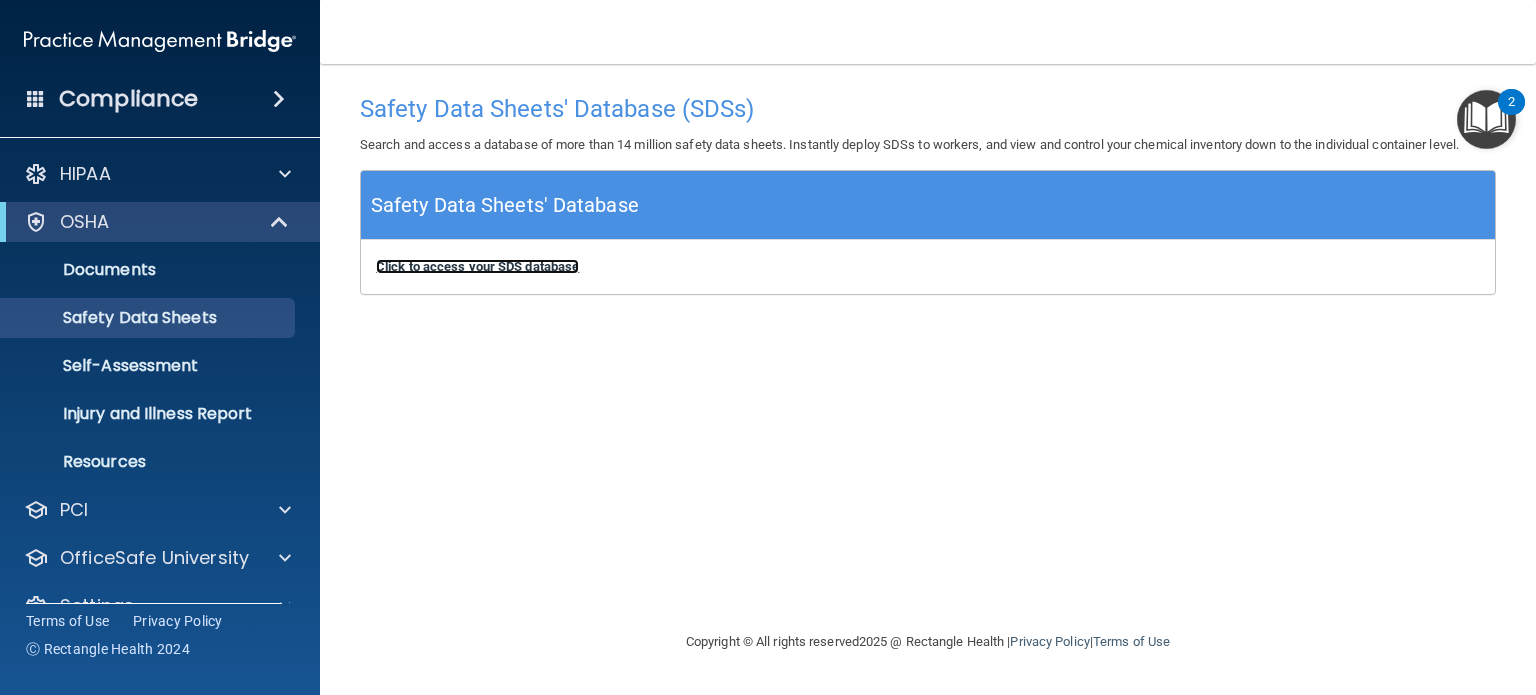 click on "Click to access your SDS database" at bounding box center [477, 266] 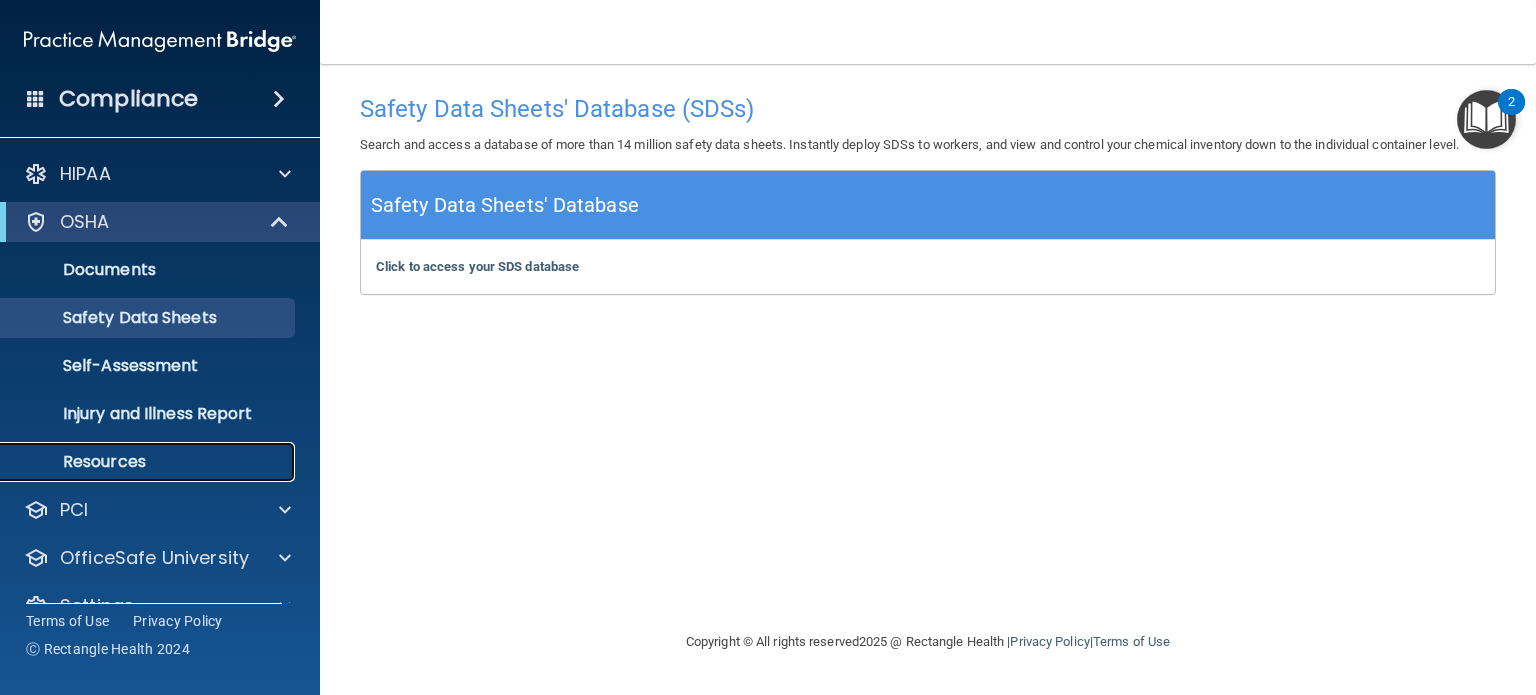 click on "Resources" at bounding box center (149, 462) 